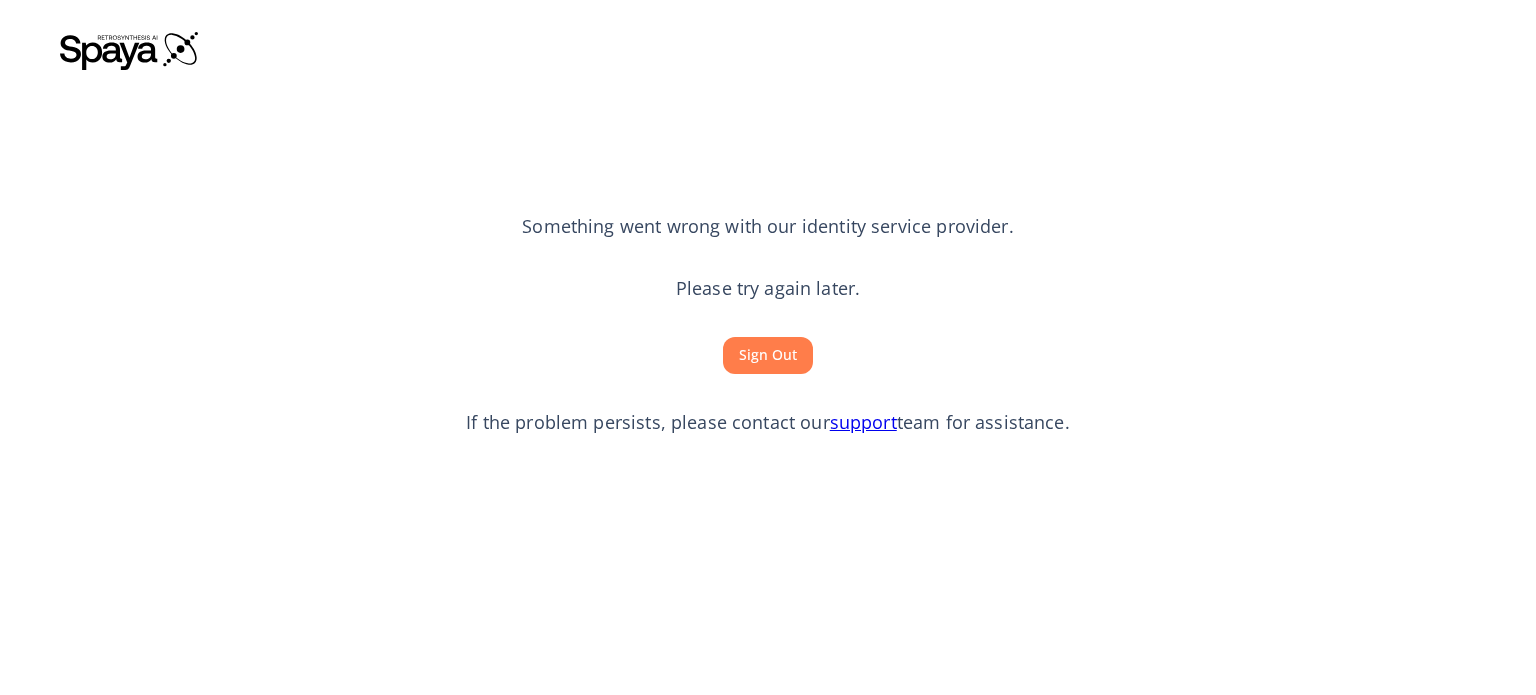 scroll, scrollTop: 0, scrollLeft: 0, axis: both 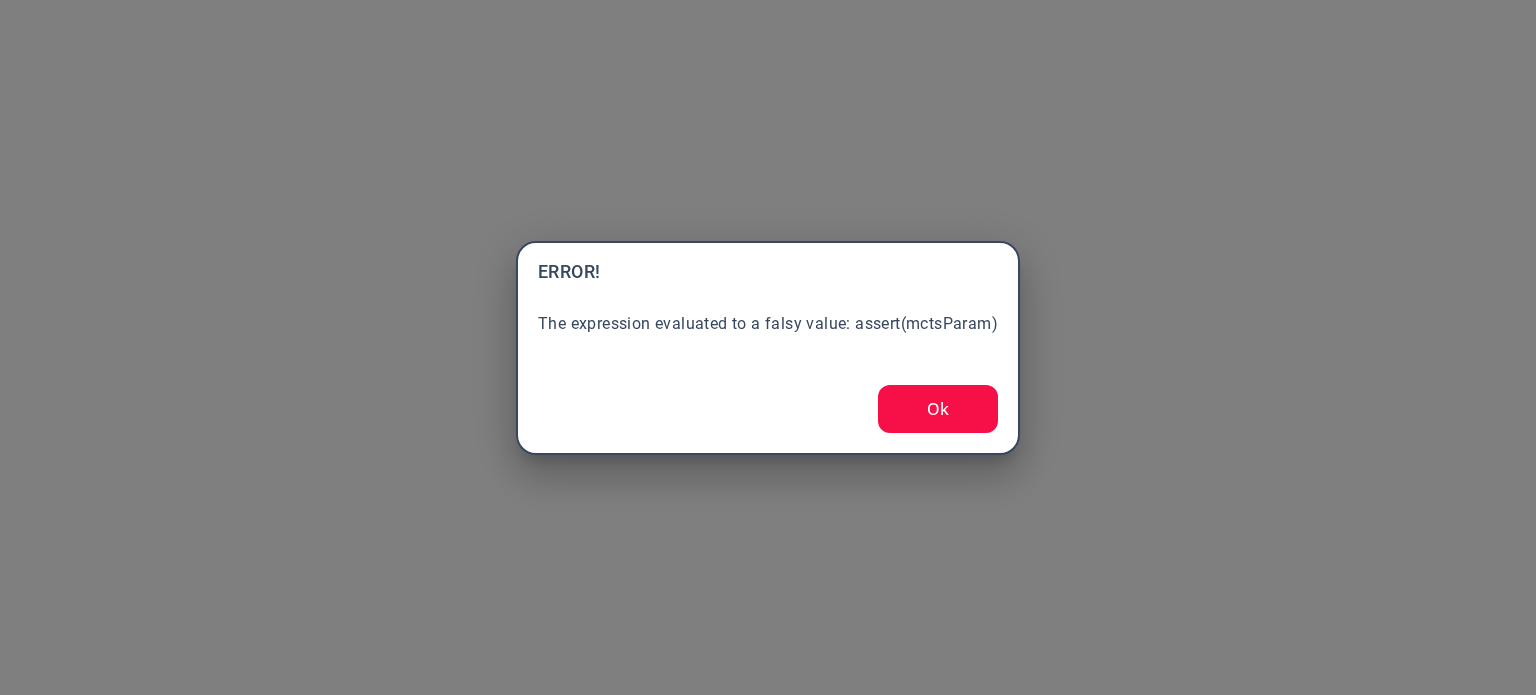click on "Ok" at bounding box center (938, 409) 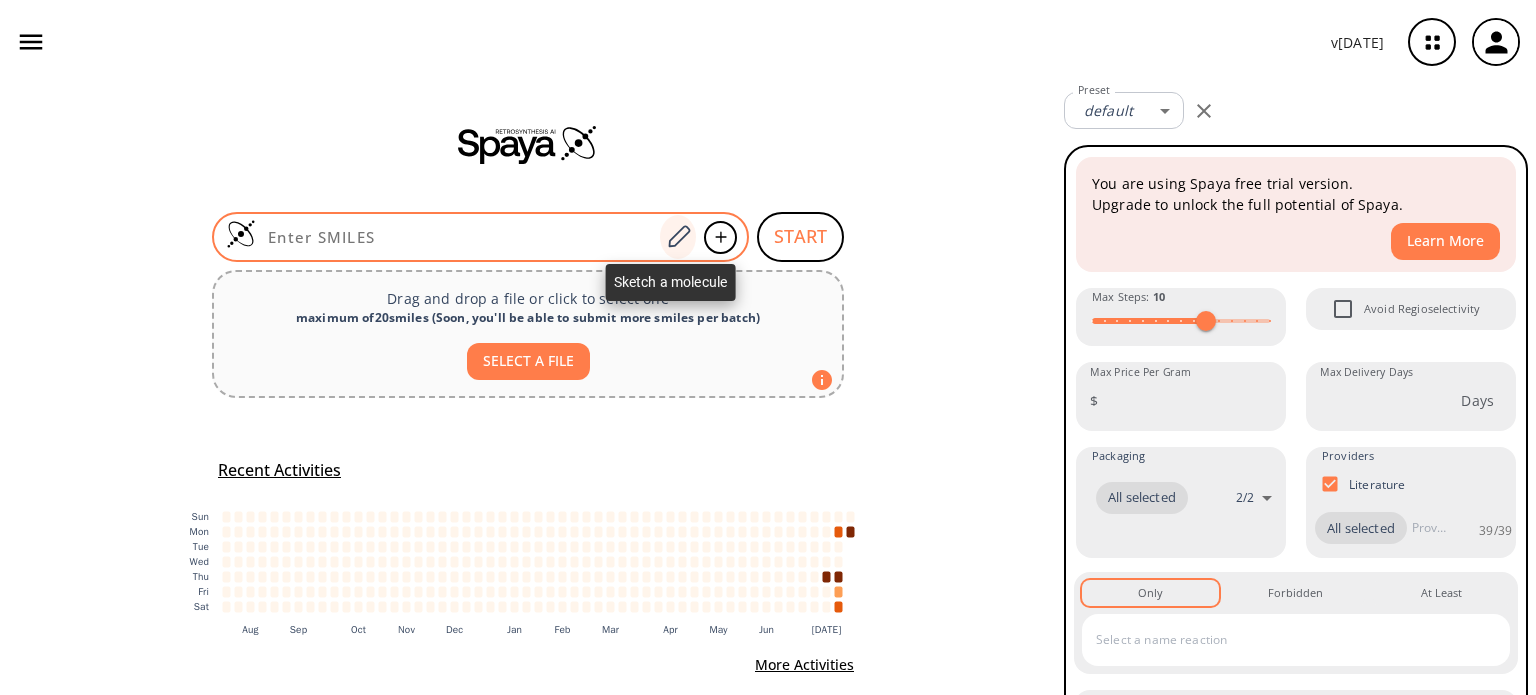 click 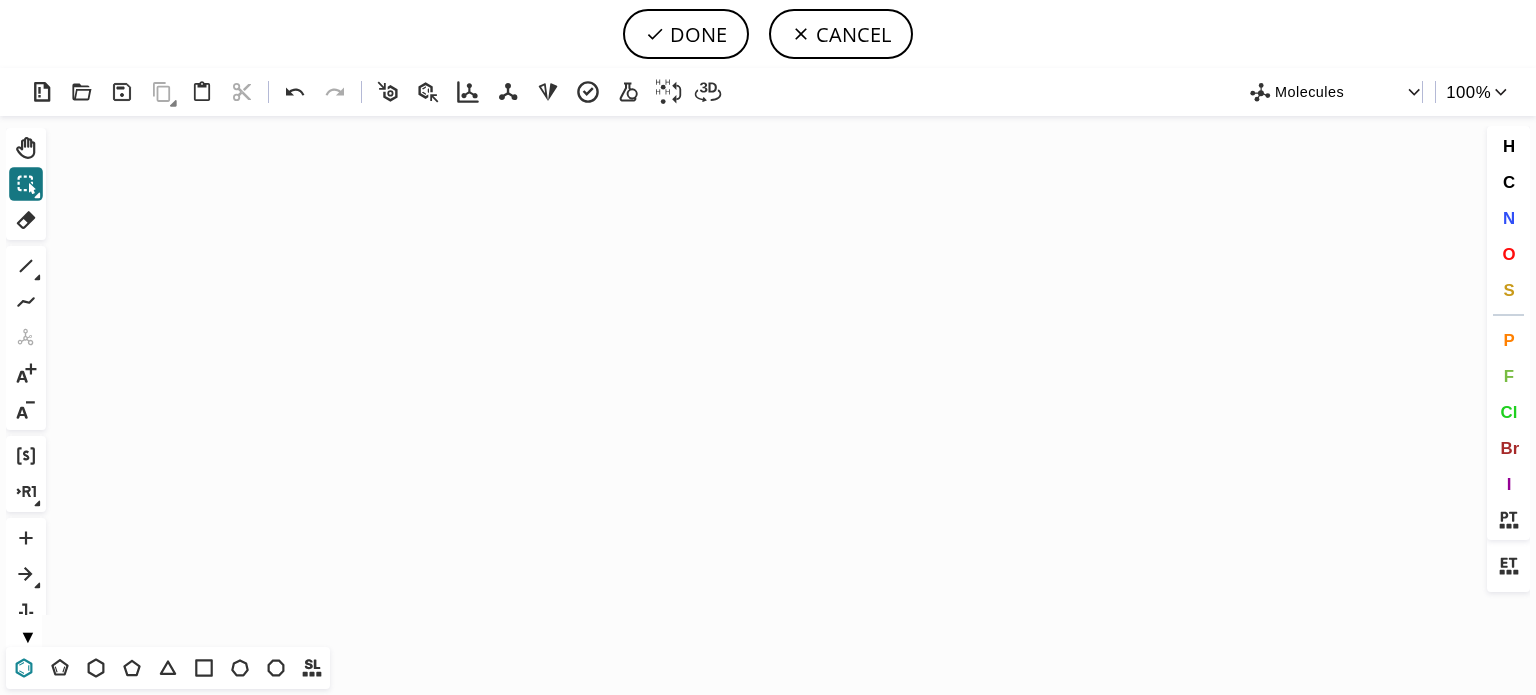 drag, startPoint x: 20, startPoint y: 667, endPoint x: 29, endPoint y: 658, distance: 12.727922 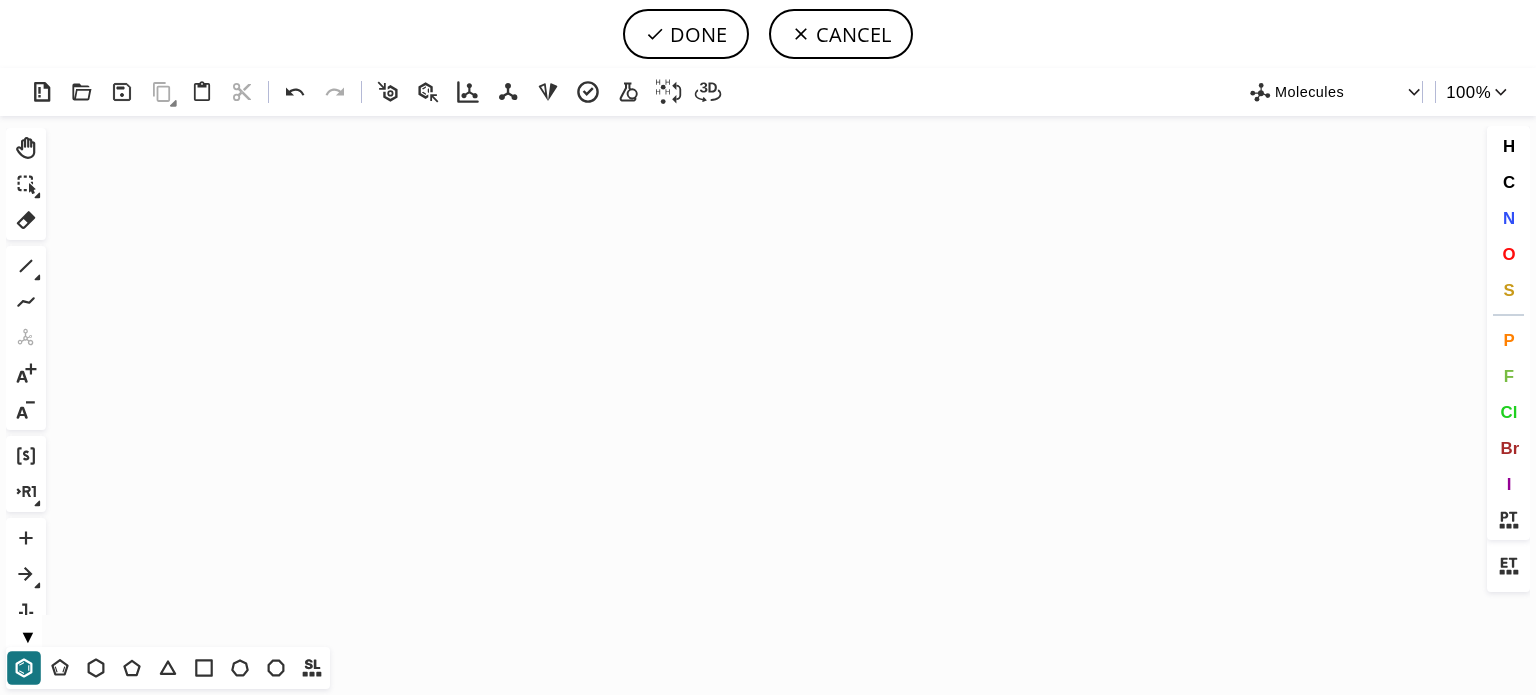 click on "Created with Raphaël 2.3.0" 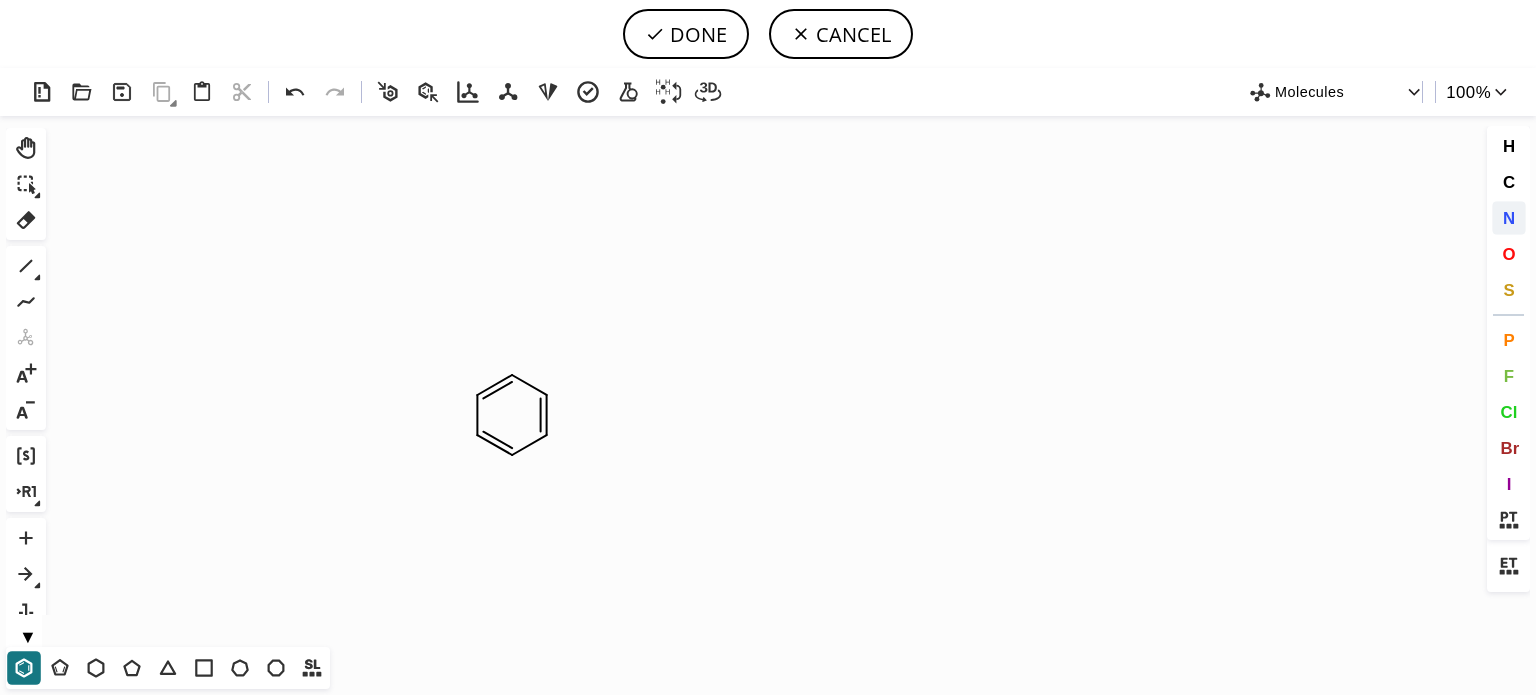 click on "N" at bounding box center [1508, 217] 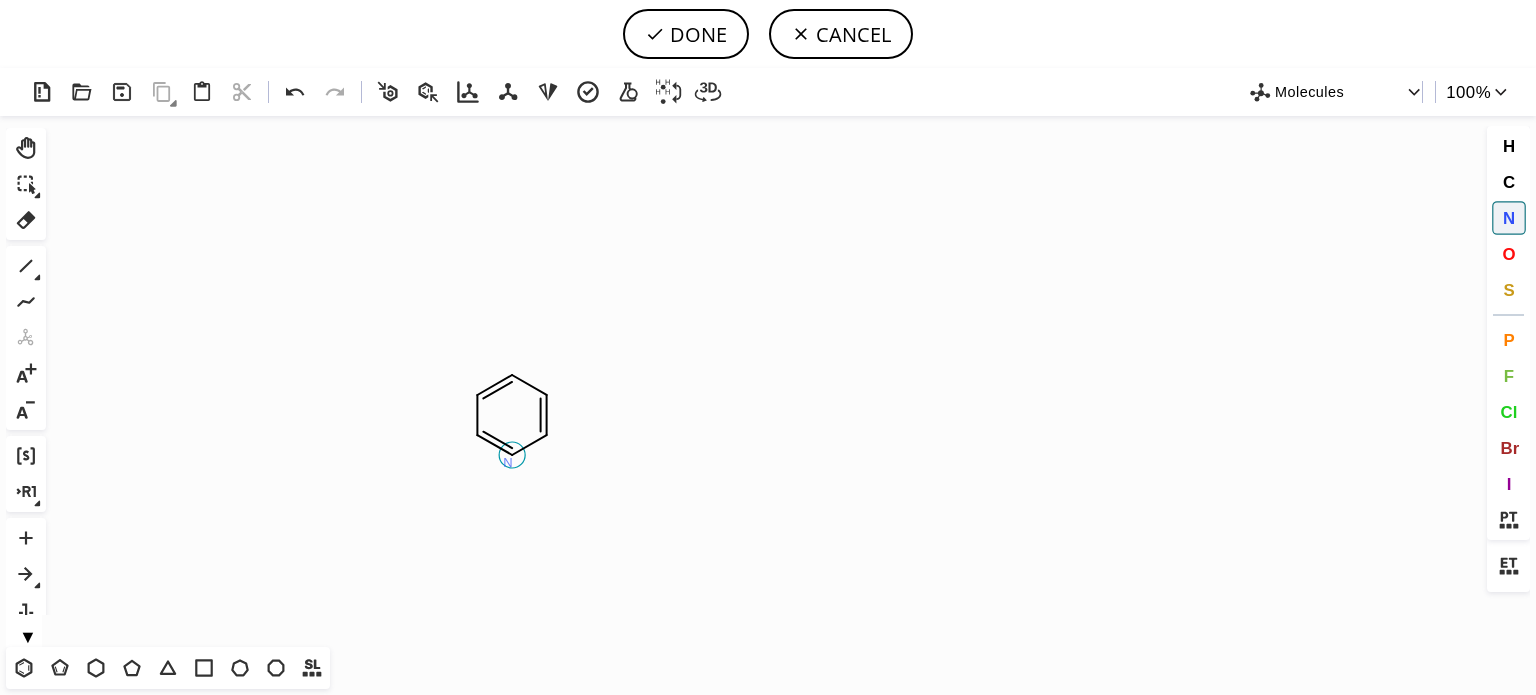 drag, startPoint x: 508, startPoint y: 462, endPoint x: 458, endPoint y: 462, distance: 50 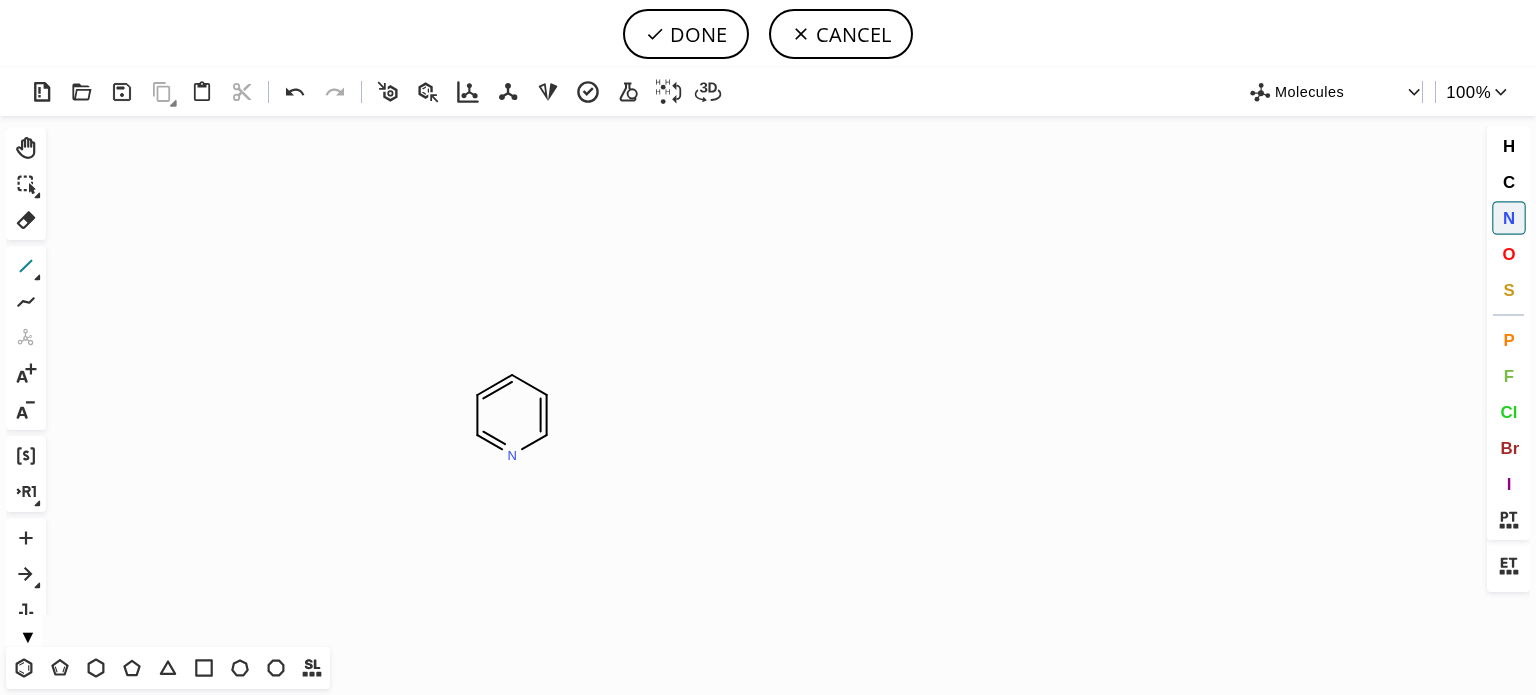 click 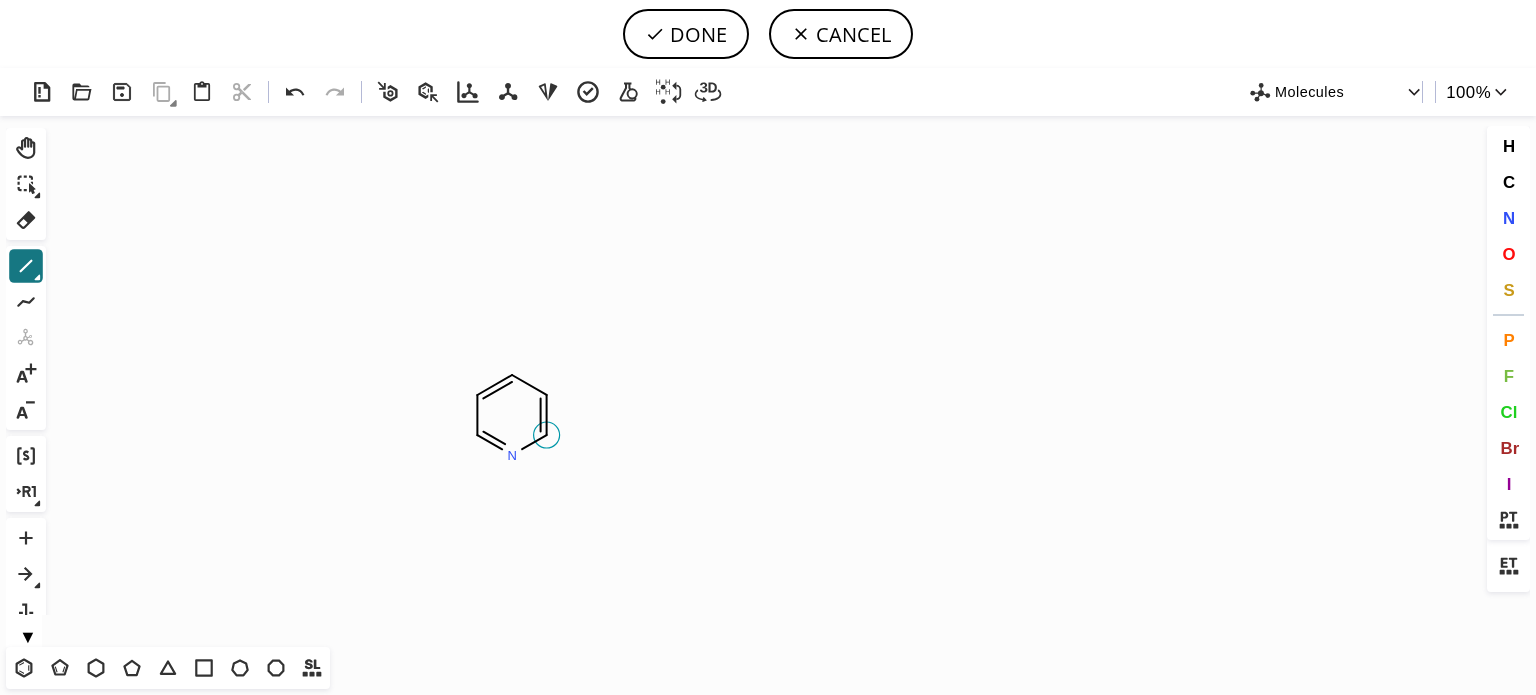 drag, startPoint x: 544, startPoint y: 432, endPoint x: 652, endPoint y: 451, distance: 109.65856 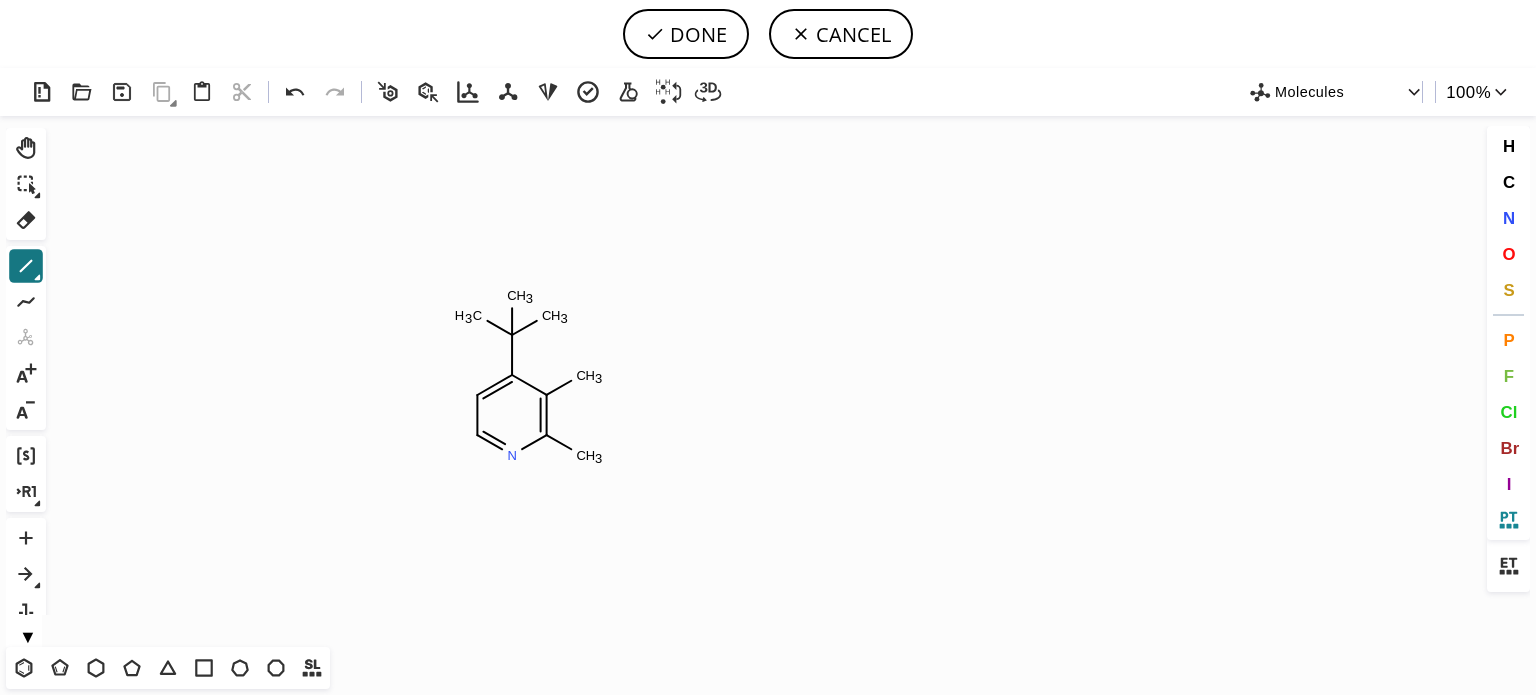 click 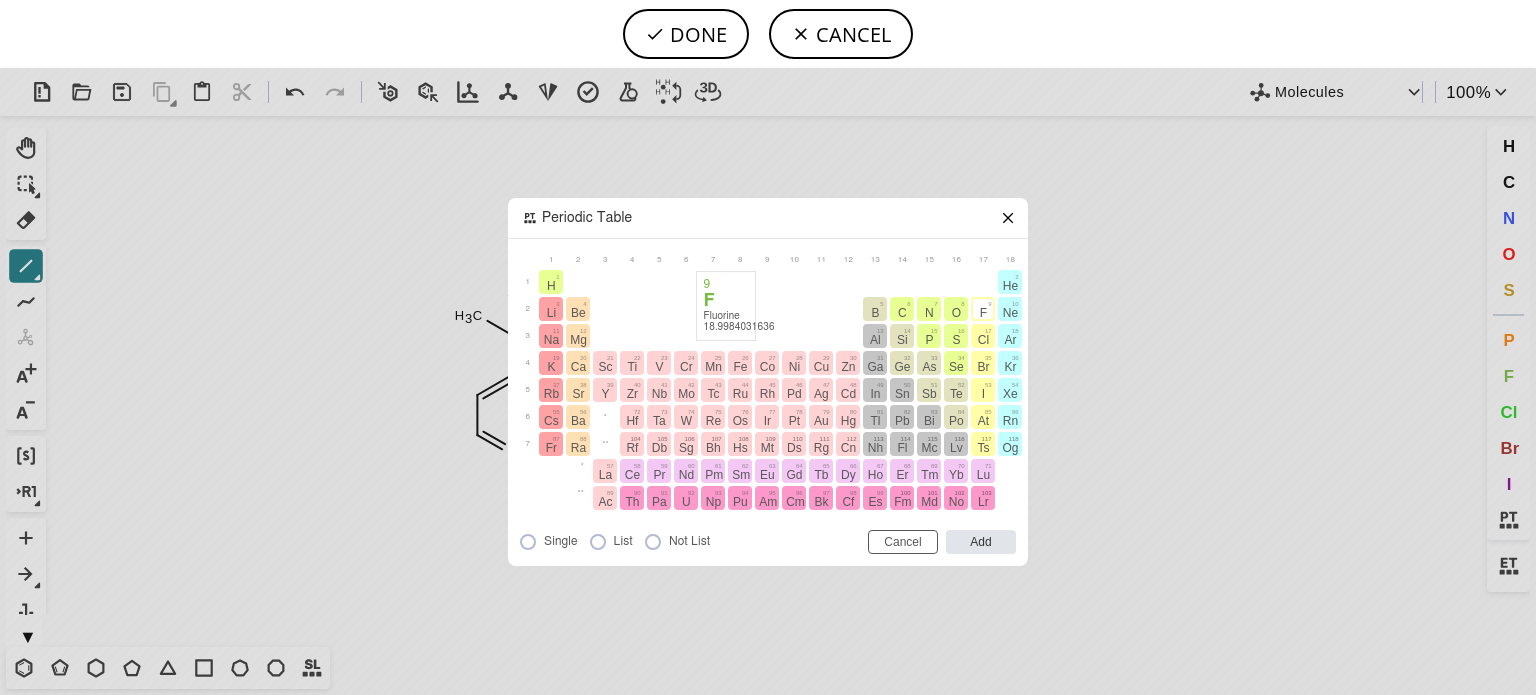 click on "F" at bounding box center [983, 309] 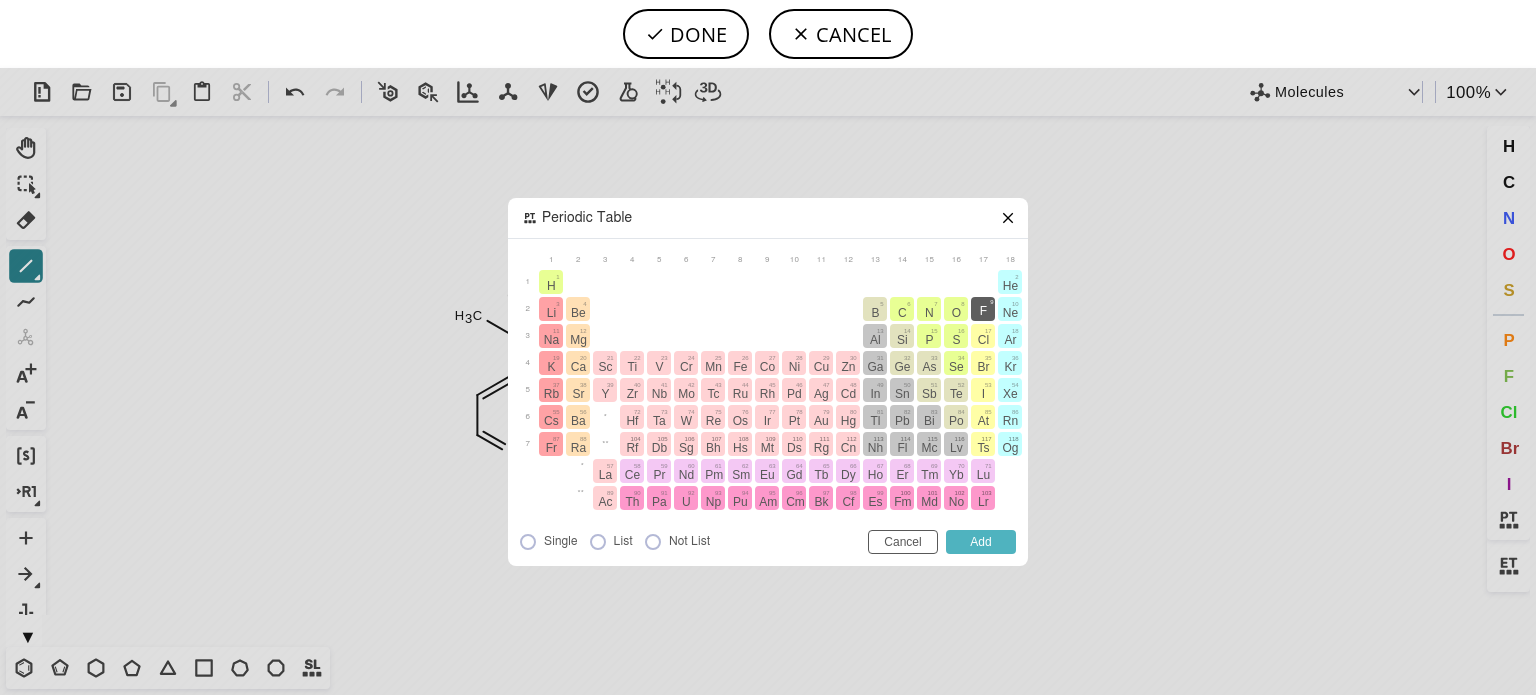 click on "Add" at bounding box center (981, 542) 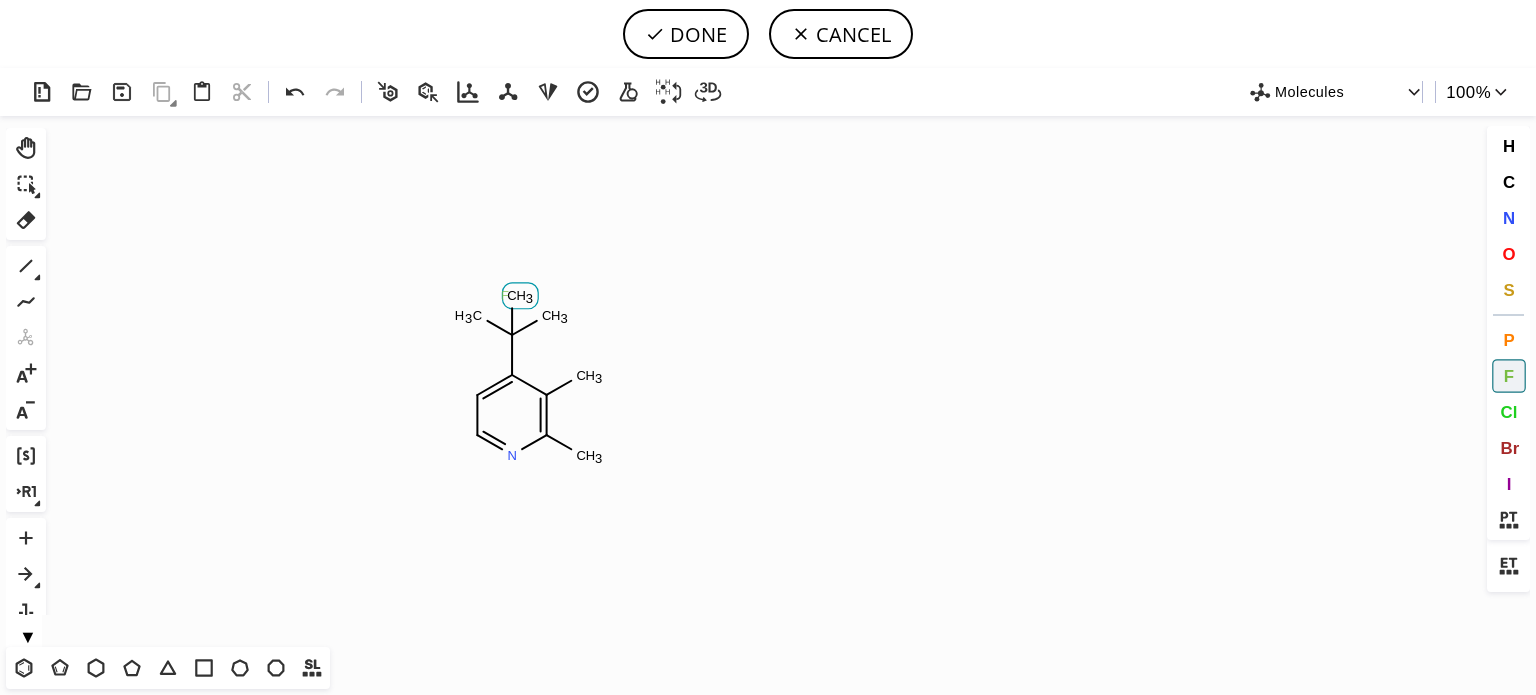 click on "F" 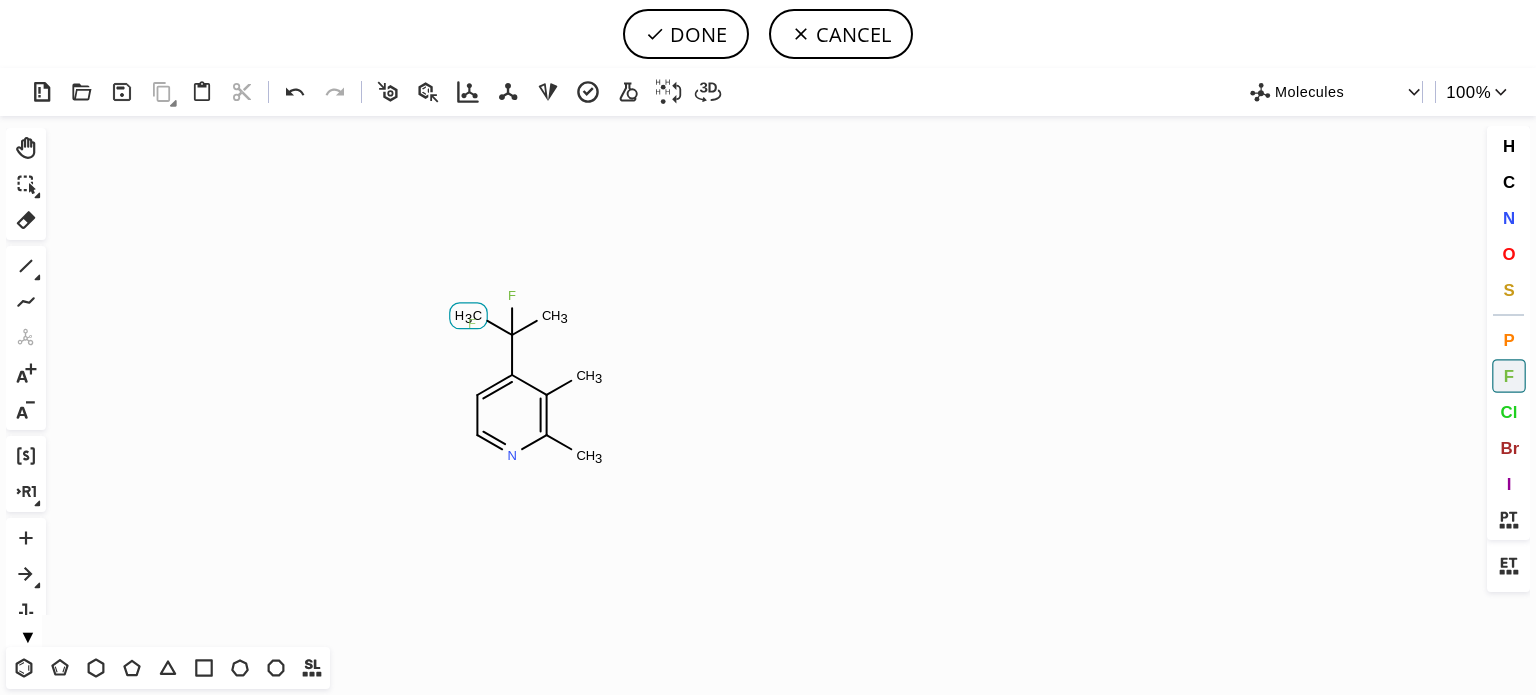 click on "F" 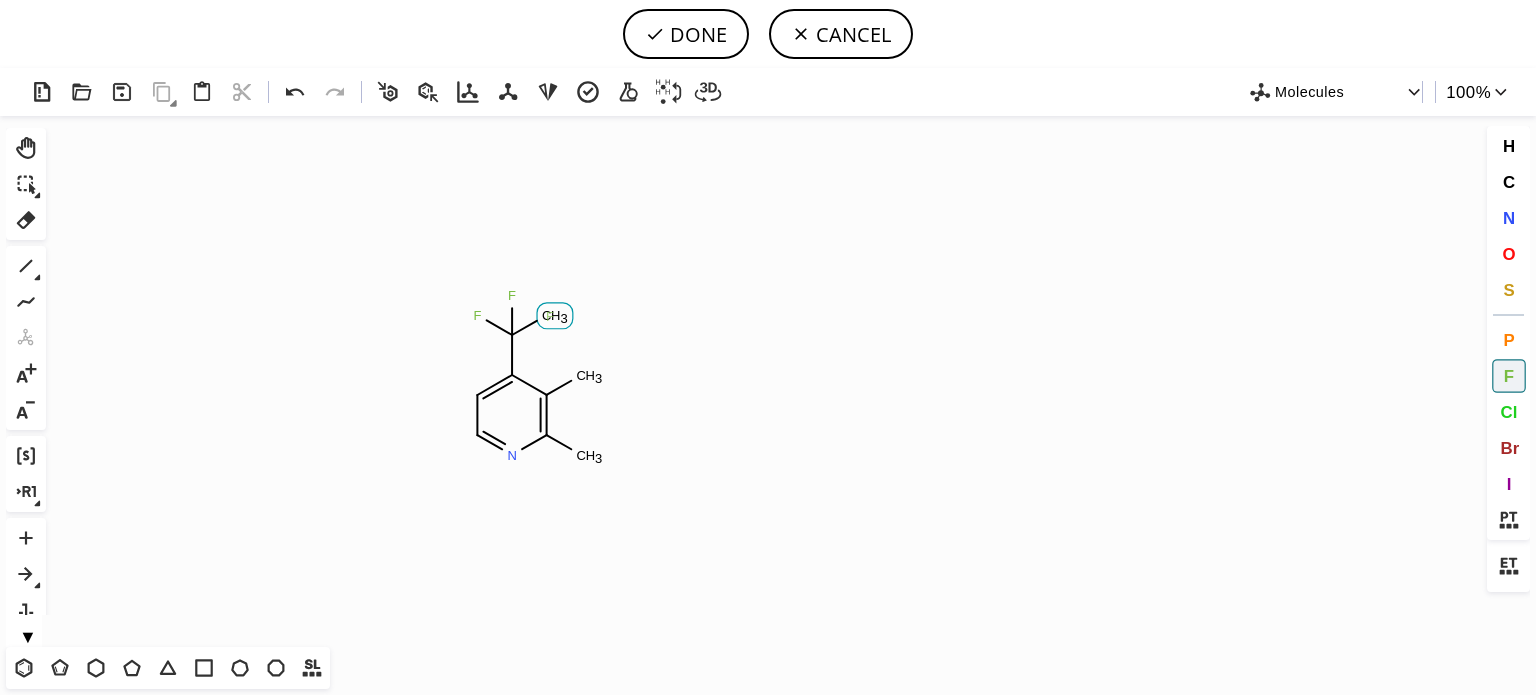 click on "F" 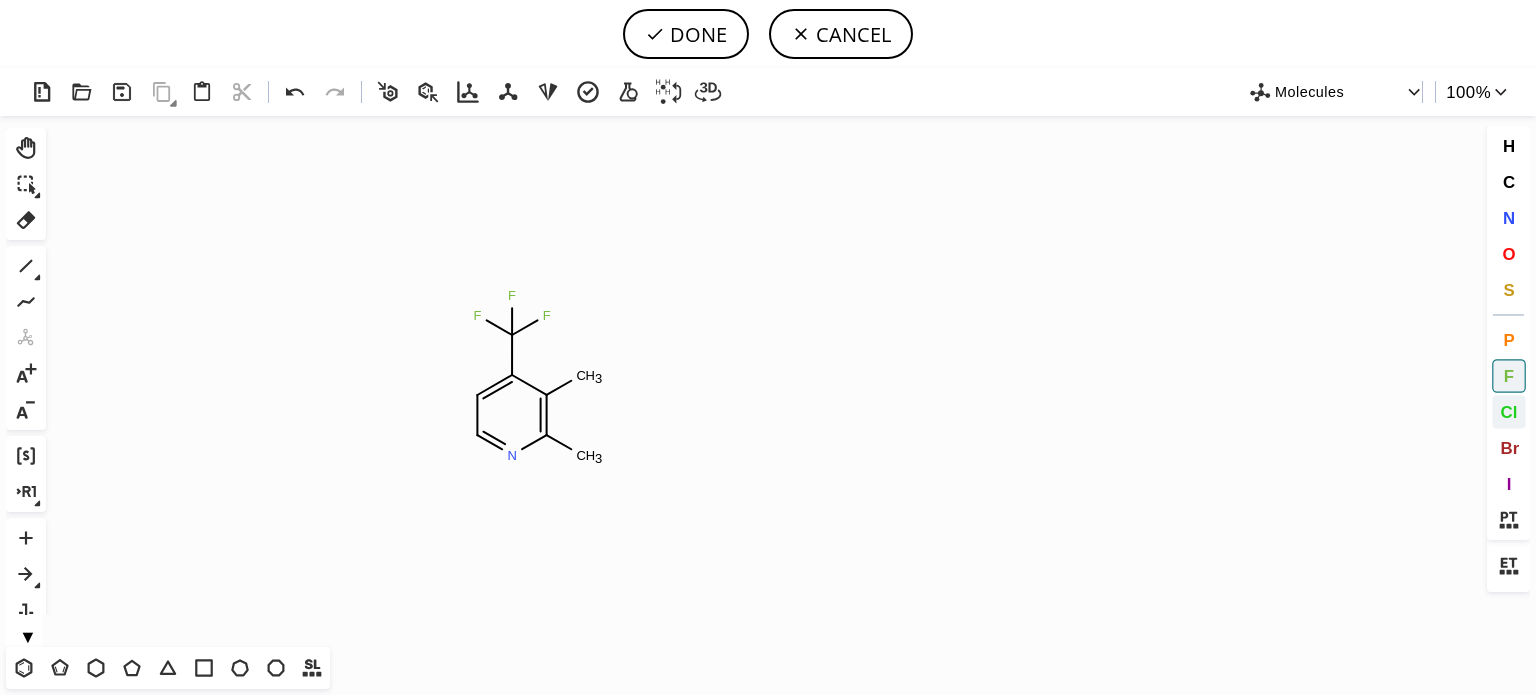 click on "Cl" at bounding box center [1509, 412] 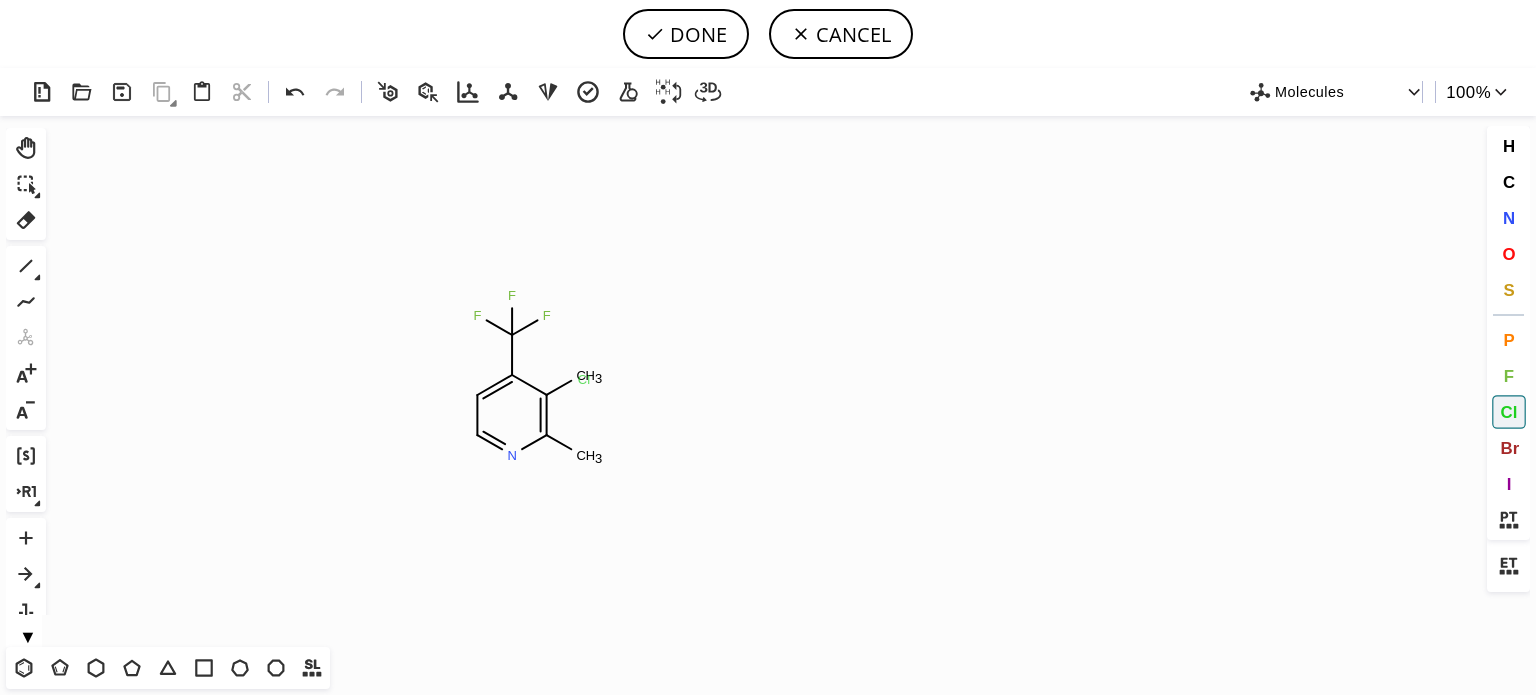 click on "Cl" 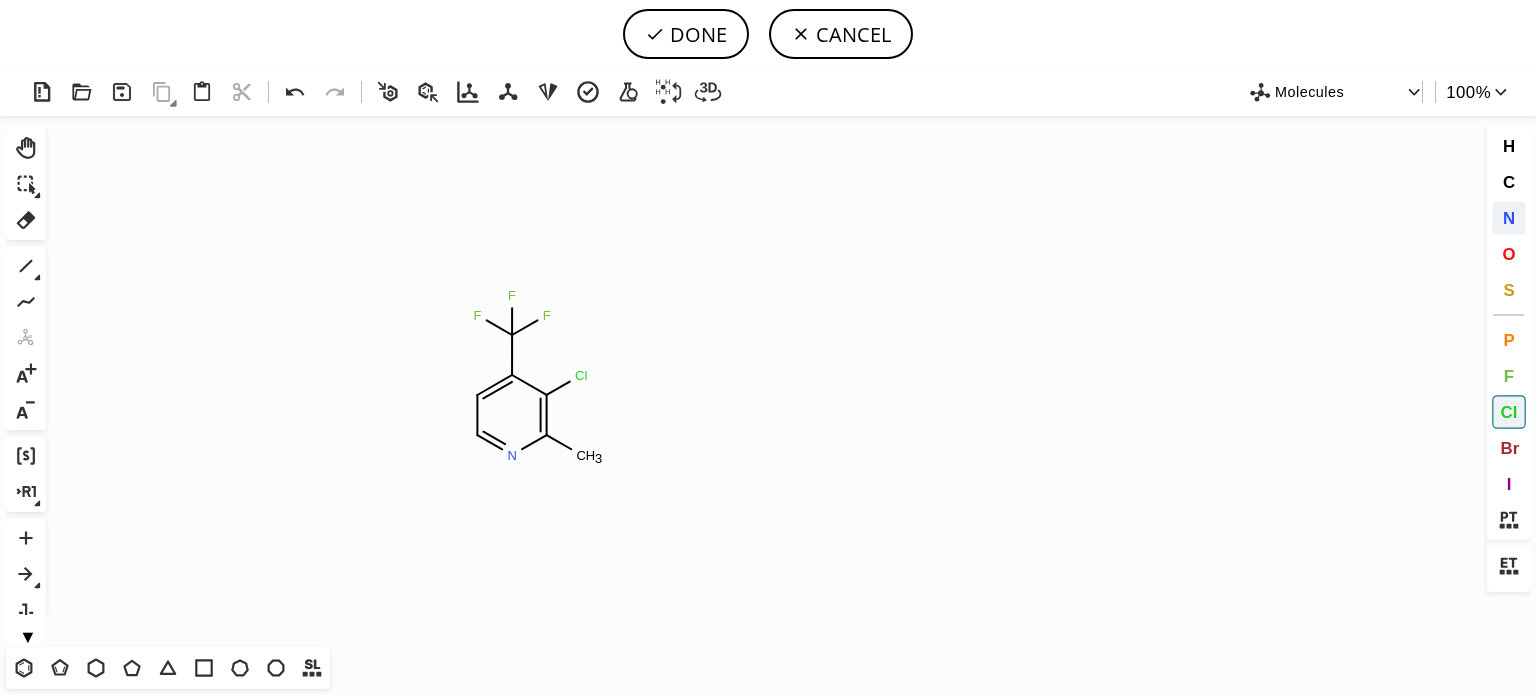 click on "N" at bounding box center [1508, 217] 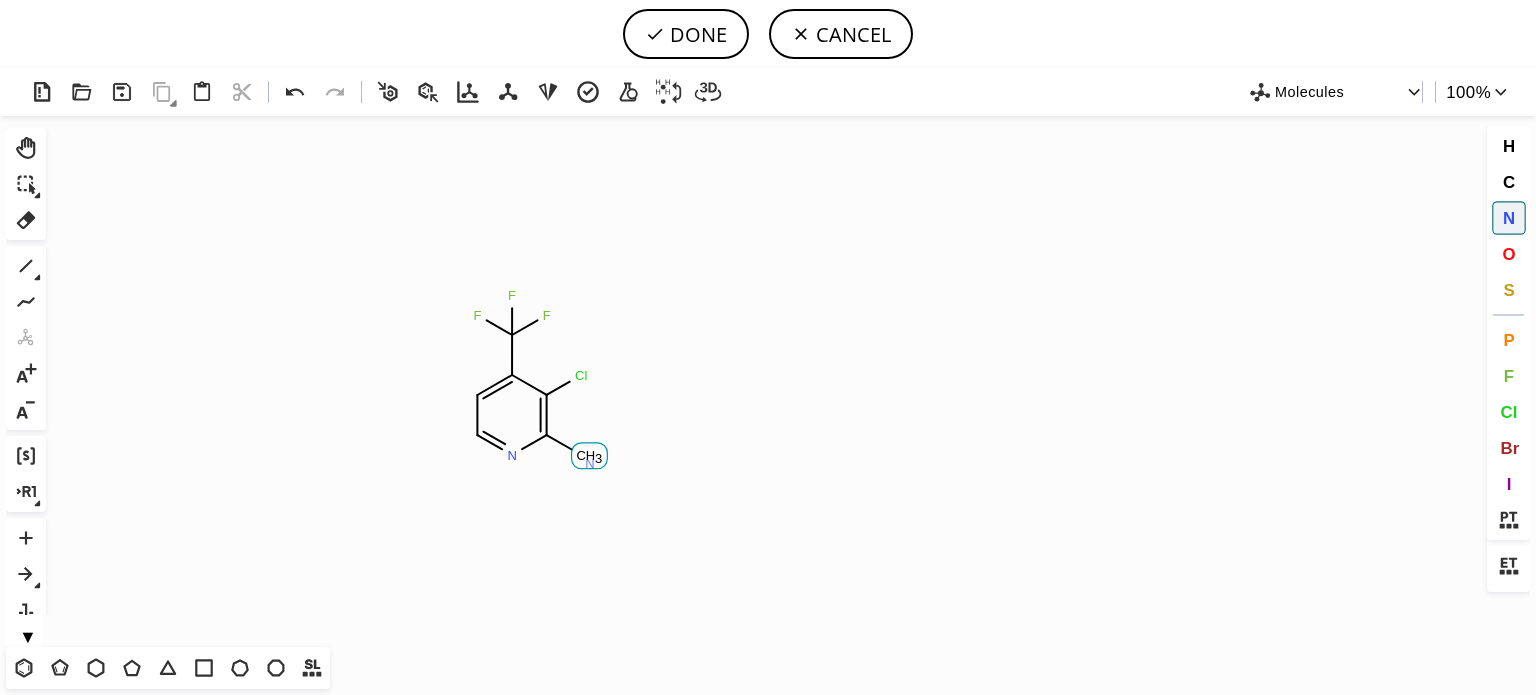 click on "N" 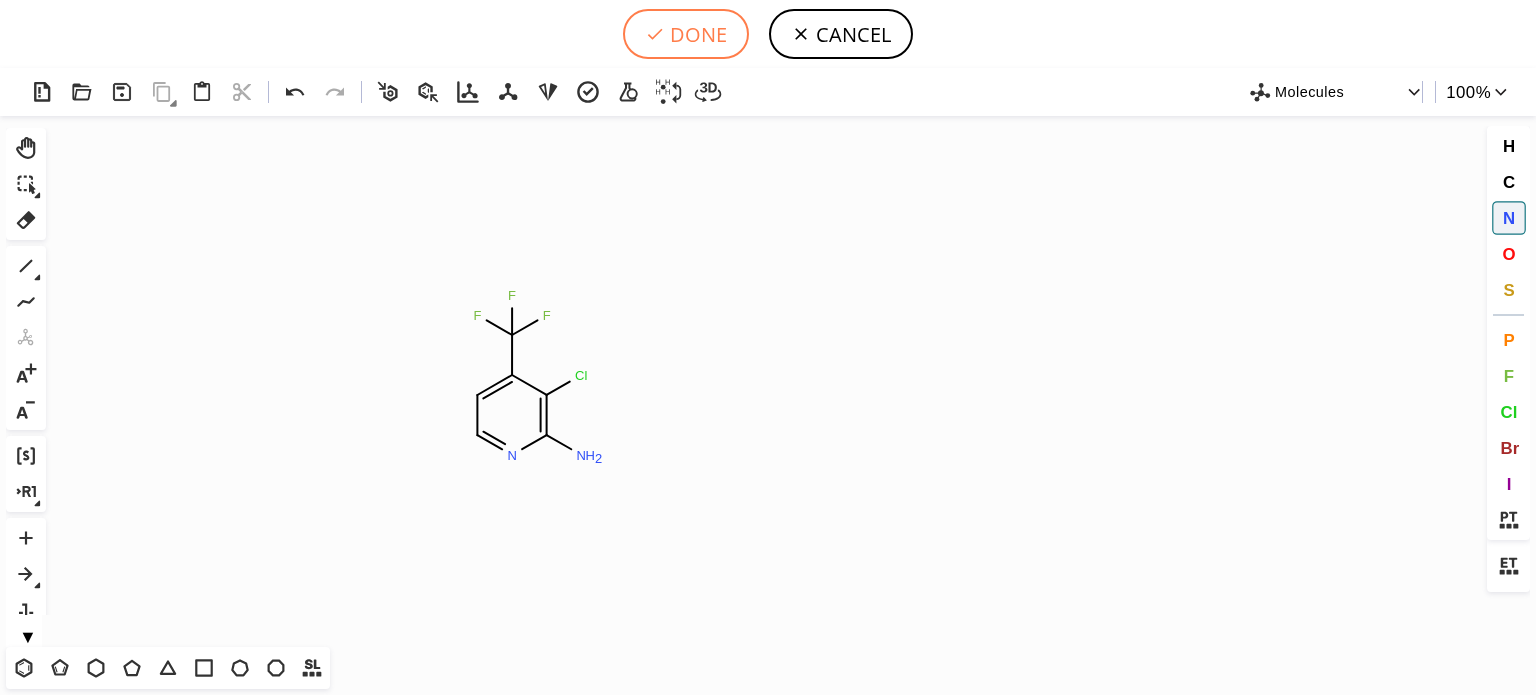 click on "DONE" at bounding box center [686, 34] 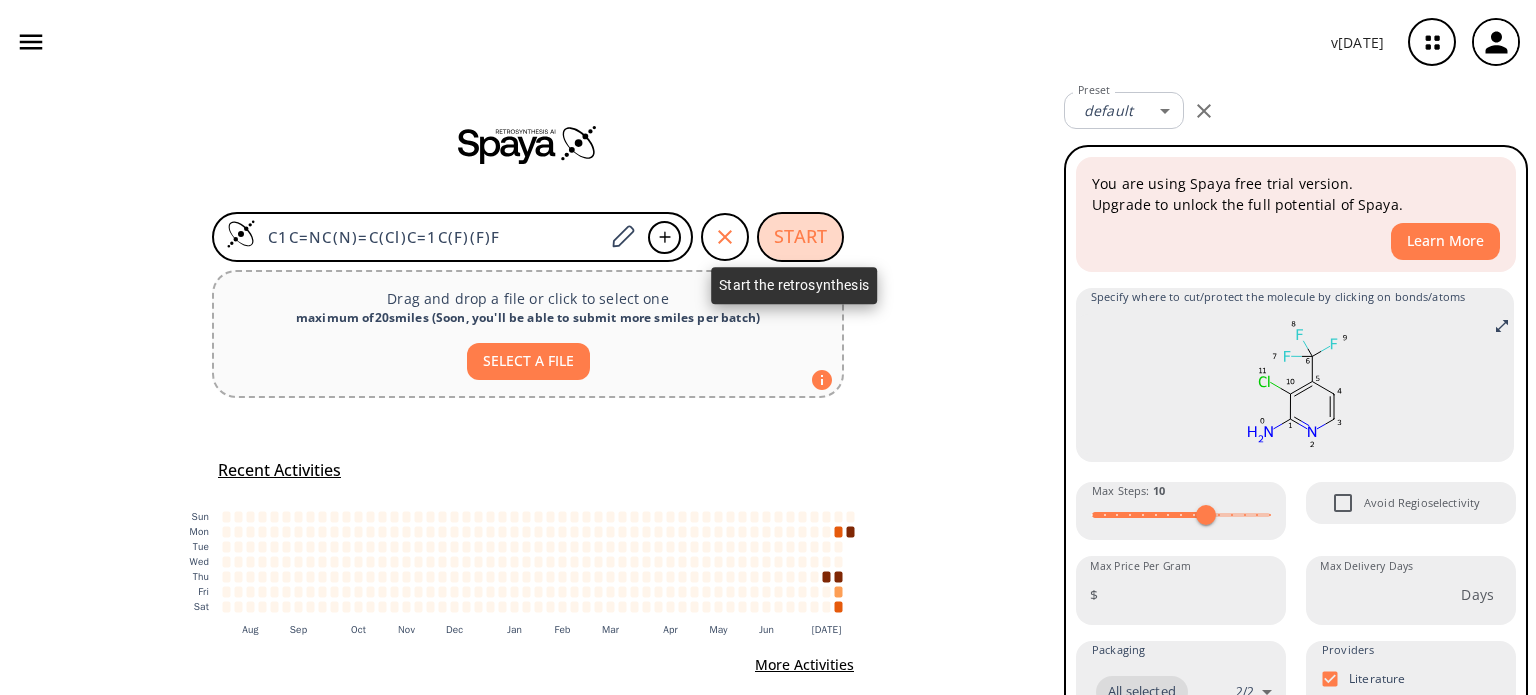 click on "START" at bounding box center (800, 237) 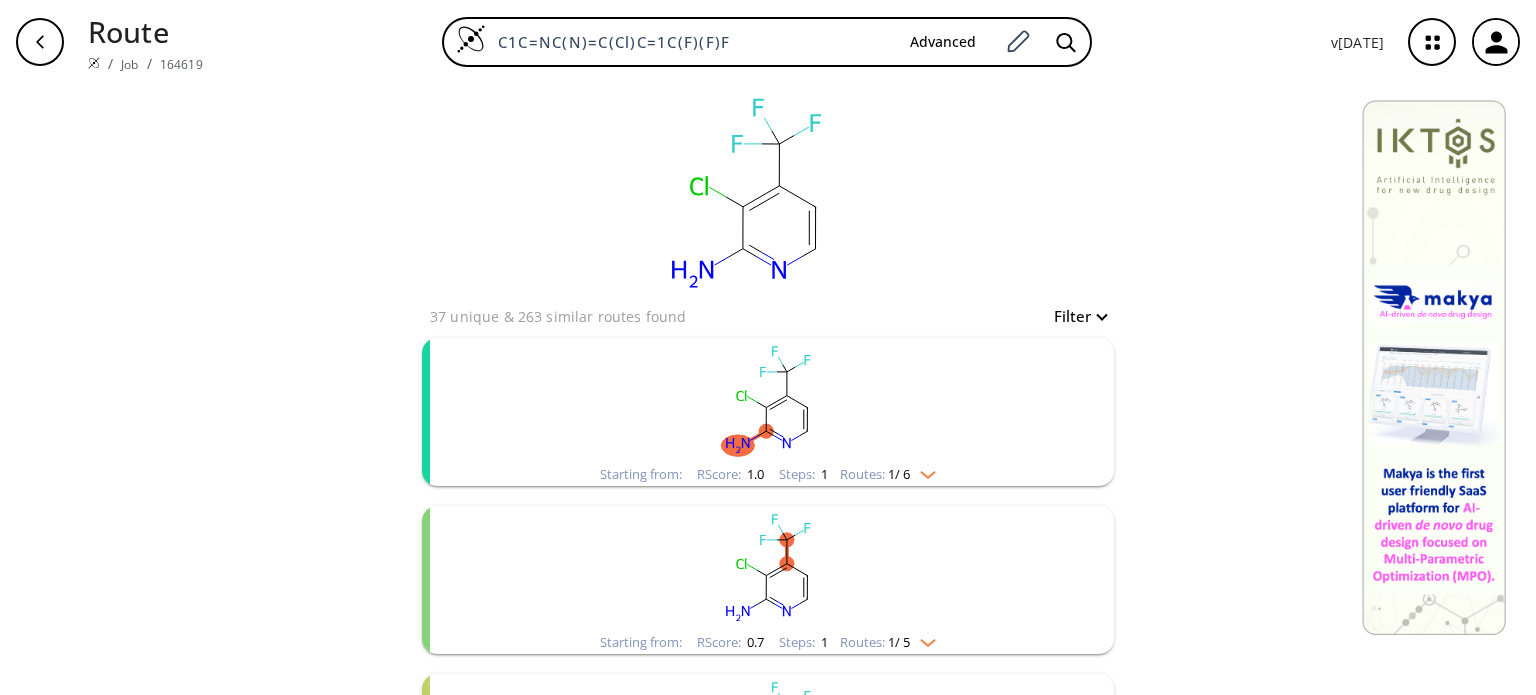 click at bounding box center [923, 471] 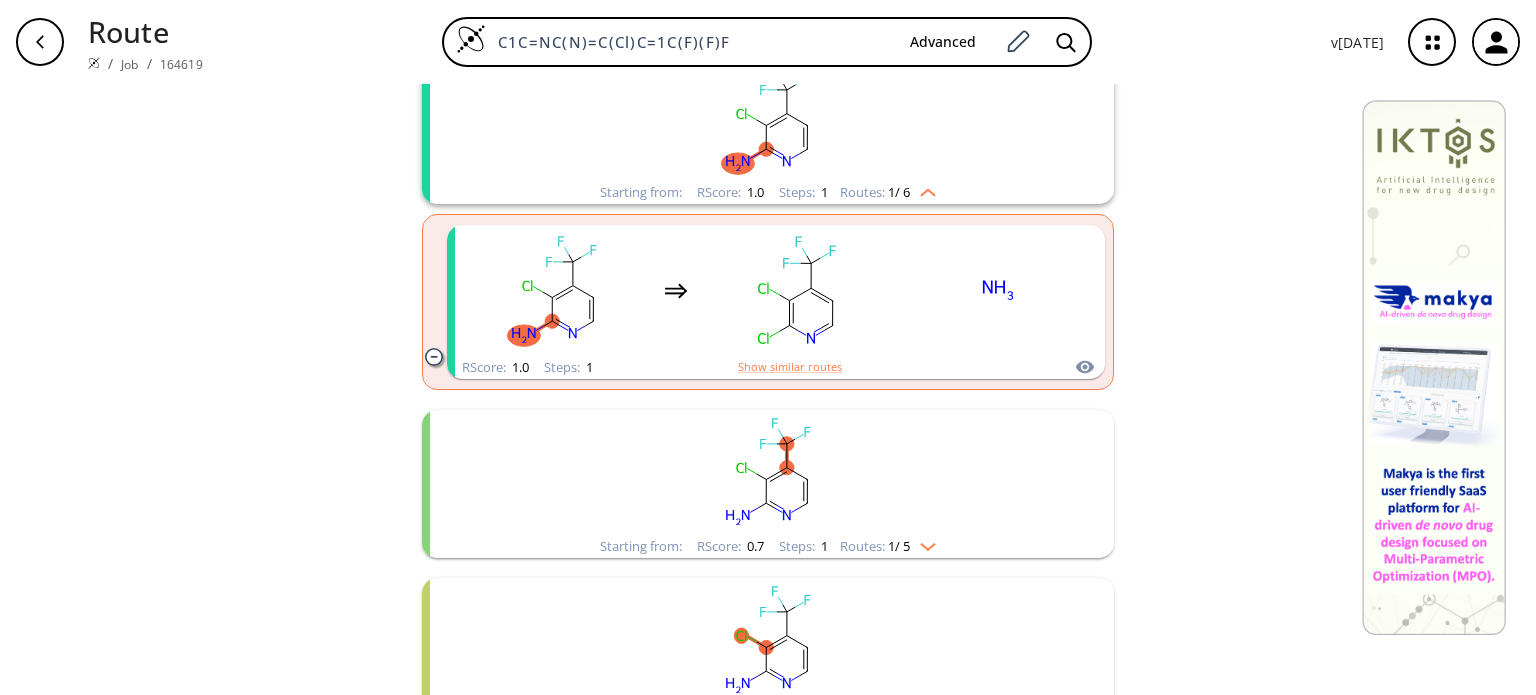scroll, scrollTop: 300, scrollLeft: 0, axis: vertical 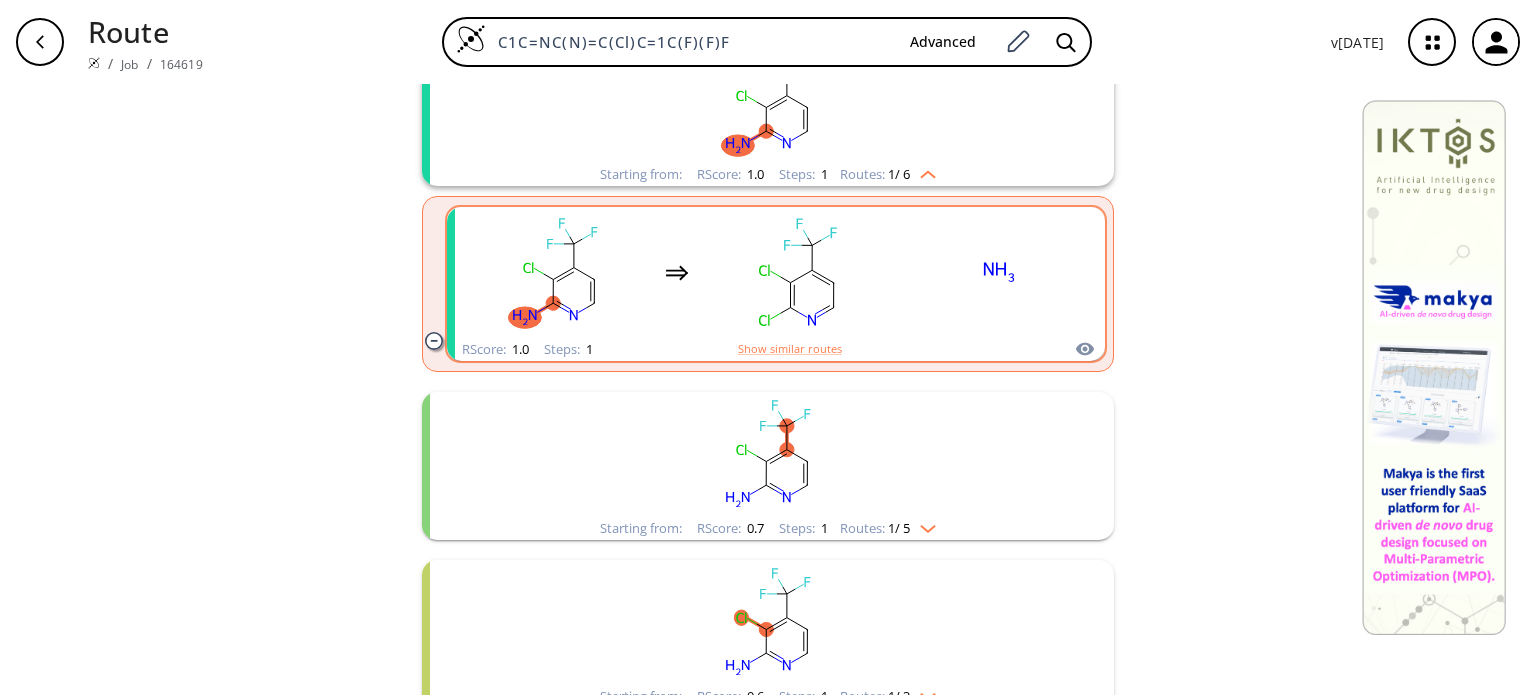click 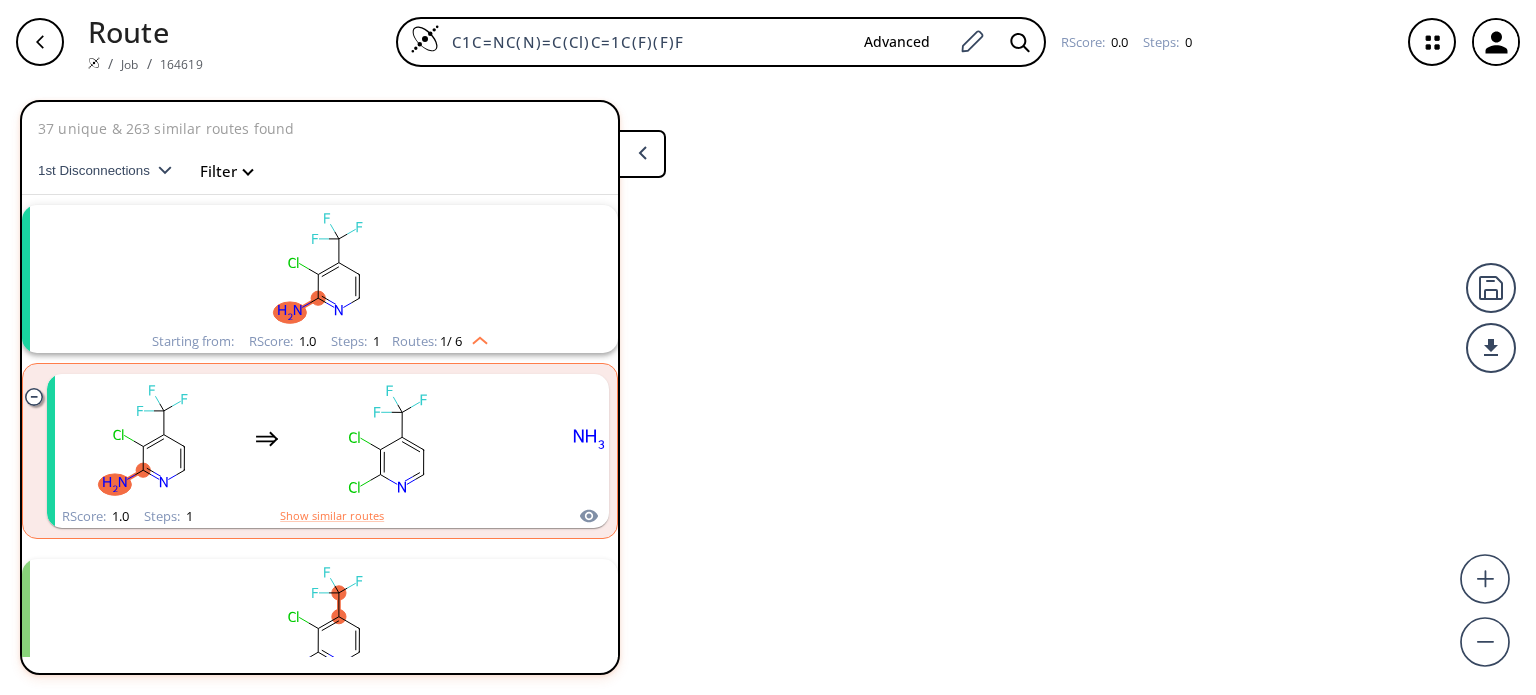 scroll, scrollTop: 44, scrollLeft: 0, axis: vertical 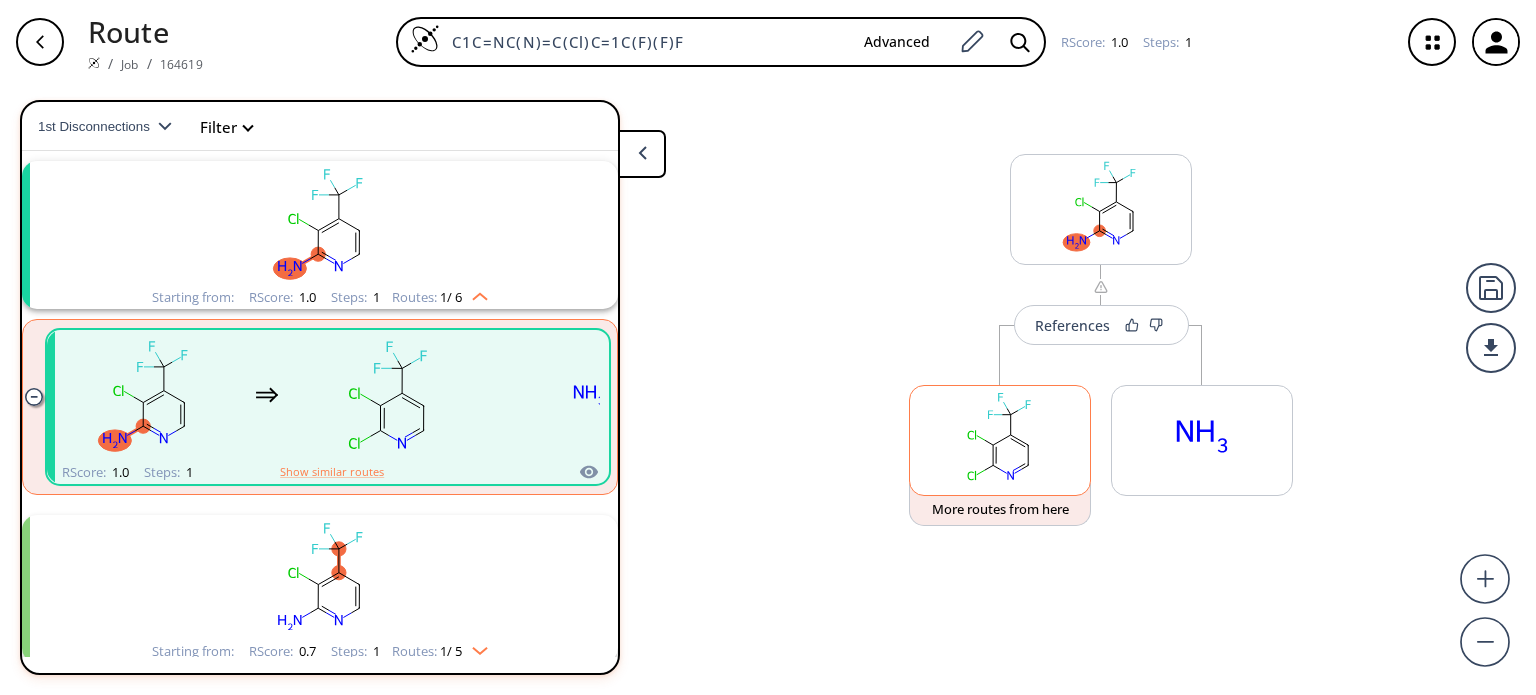 click 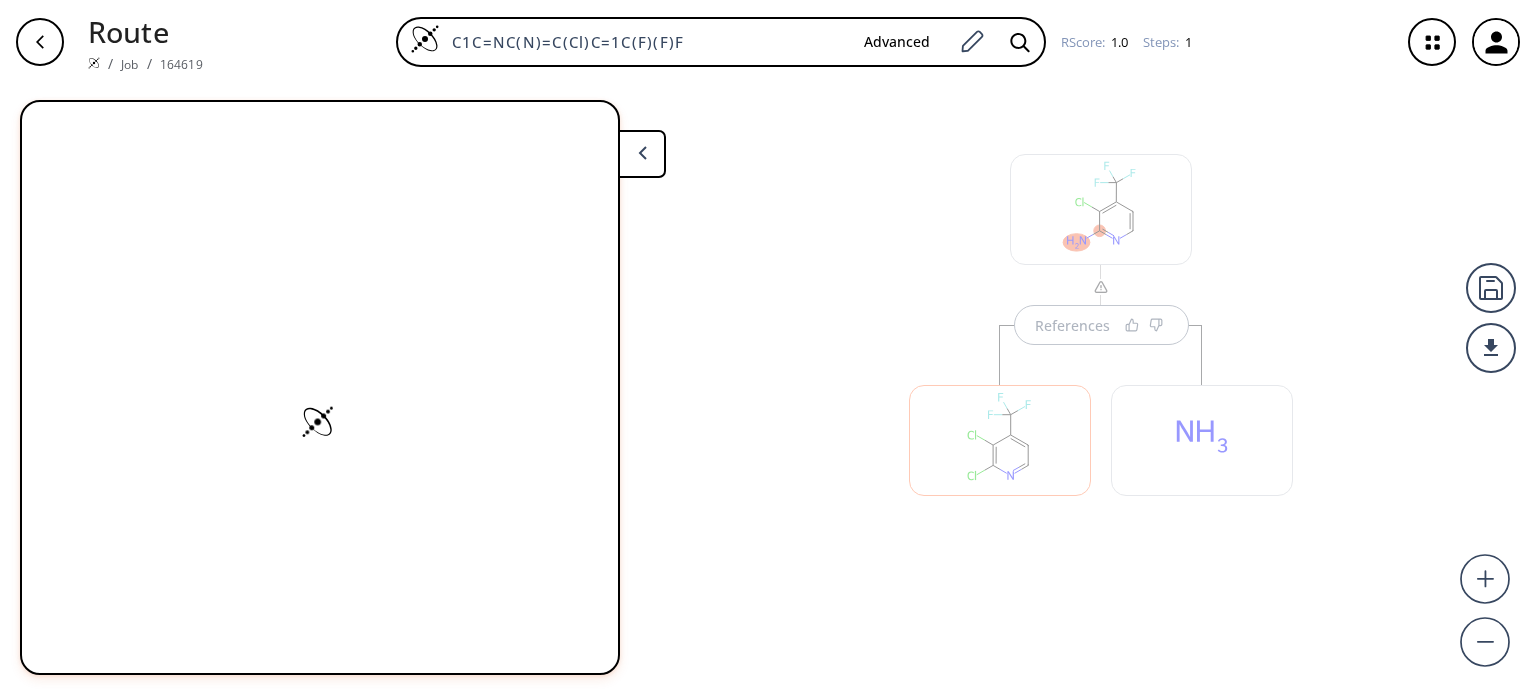 scroll, scrollTop: 0, scrollLeft: 0, axis: both 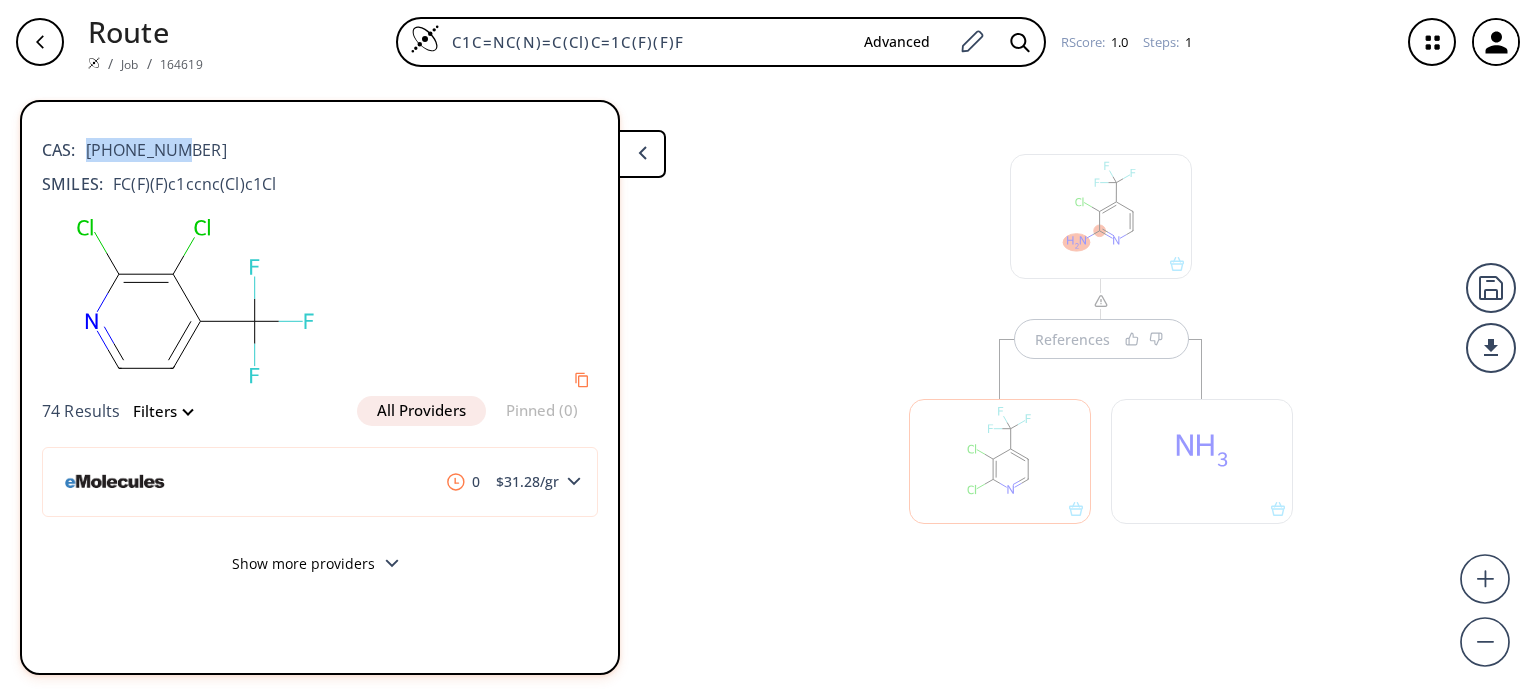 drag, startPoint x: 175, startPoint y: 151, endPoint x: 160, endPoint y: 219, distance: 69.63476 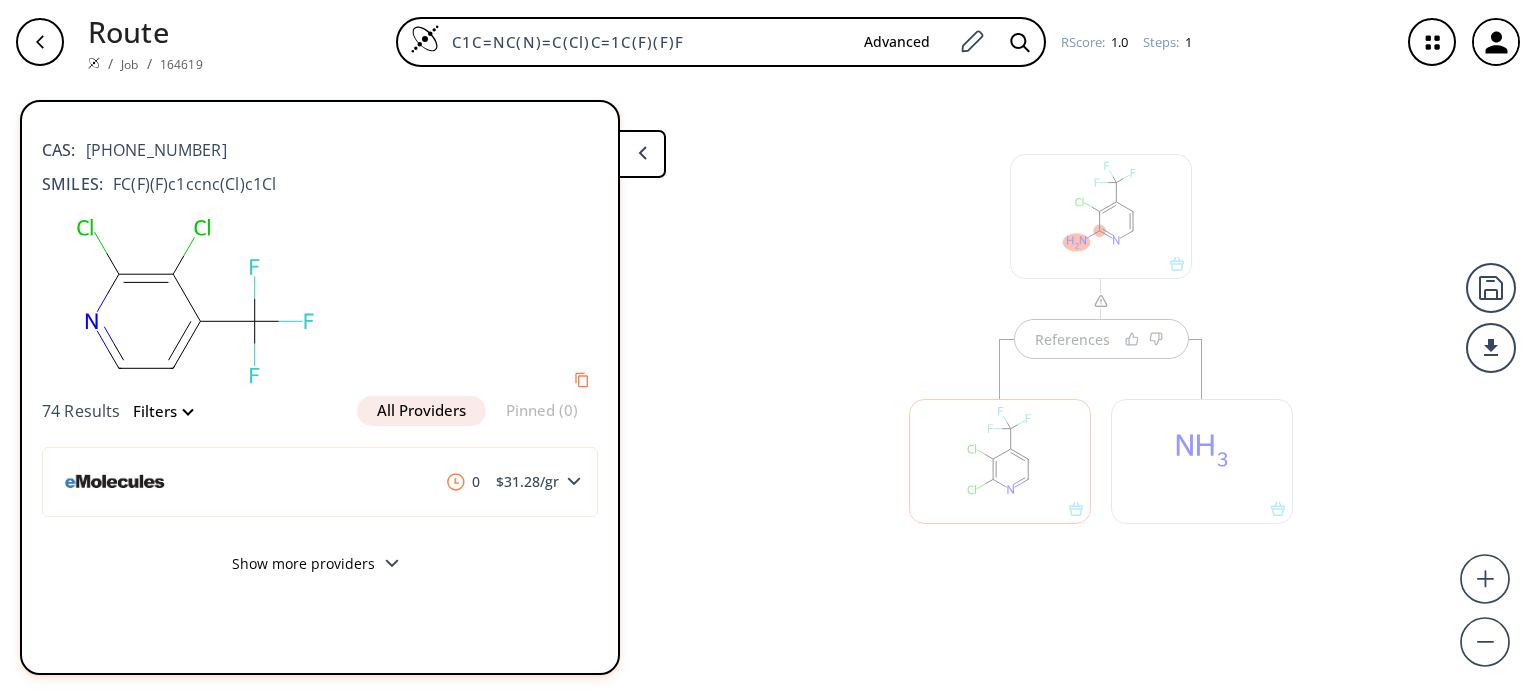 click at bounding box center [320, 110] 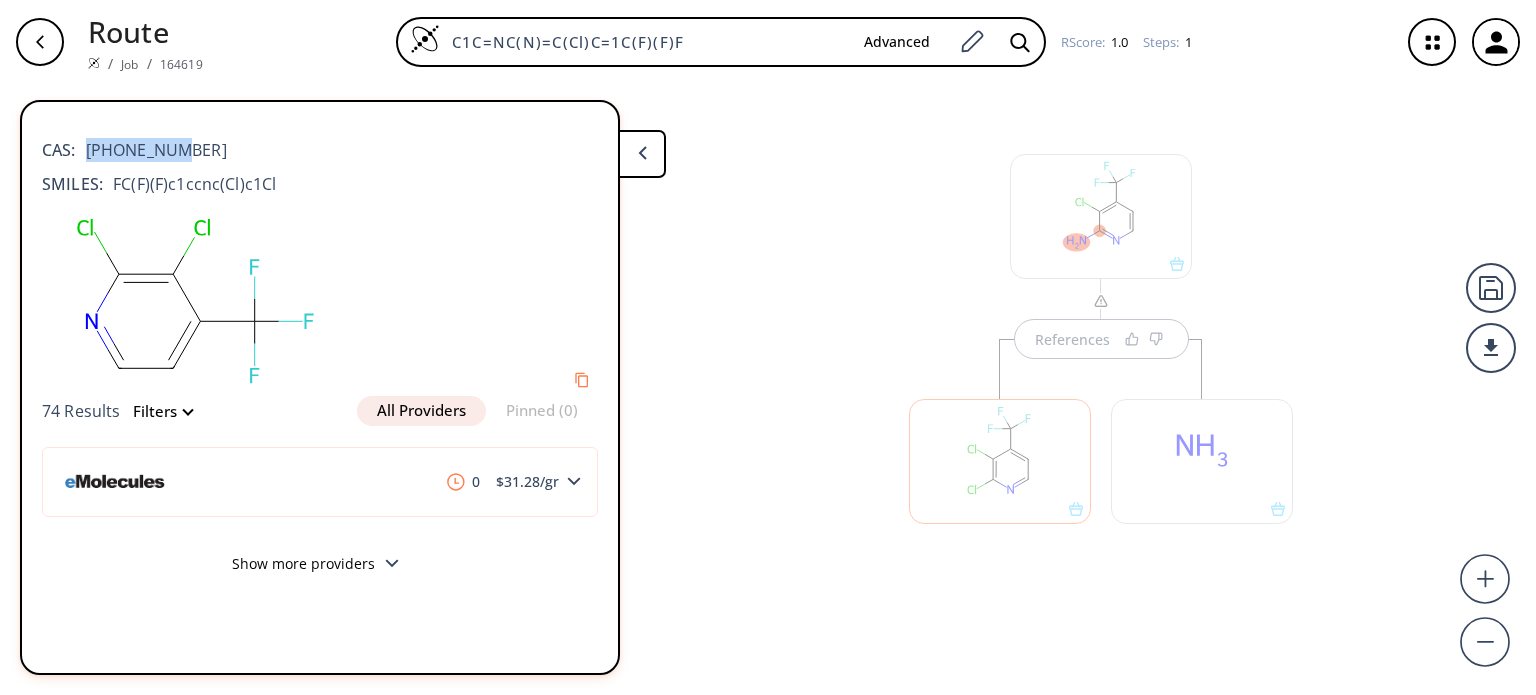 drag, startPoint x: 180, startPoint y: 151, endPoint x: 94, endPoint y: 151, distance: 86 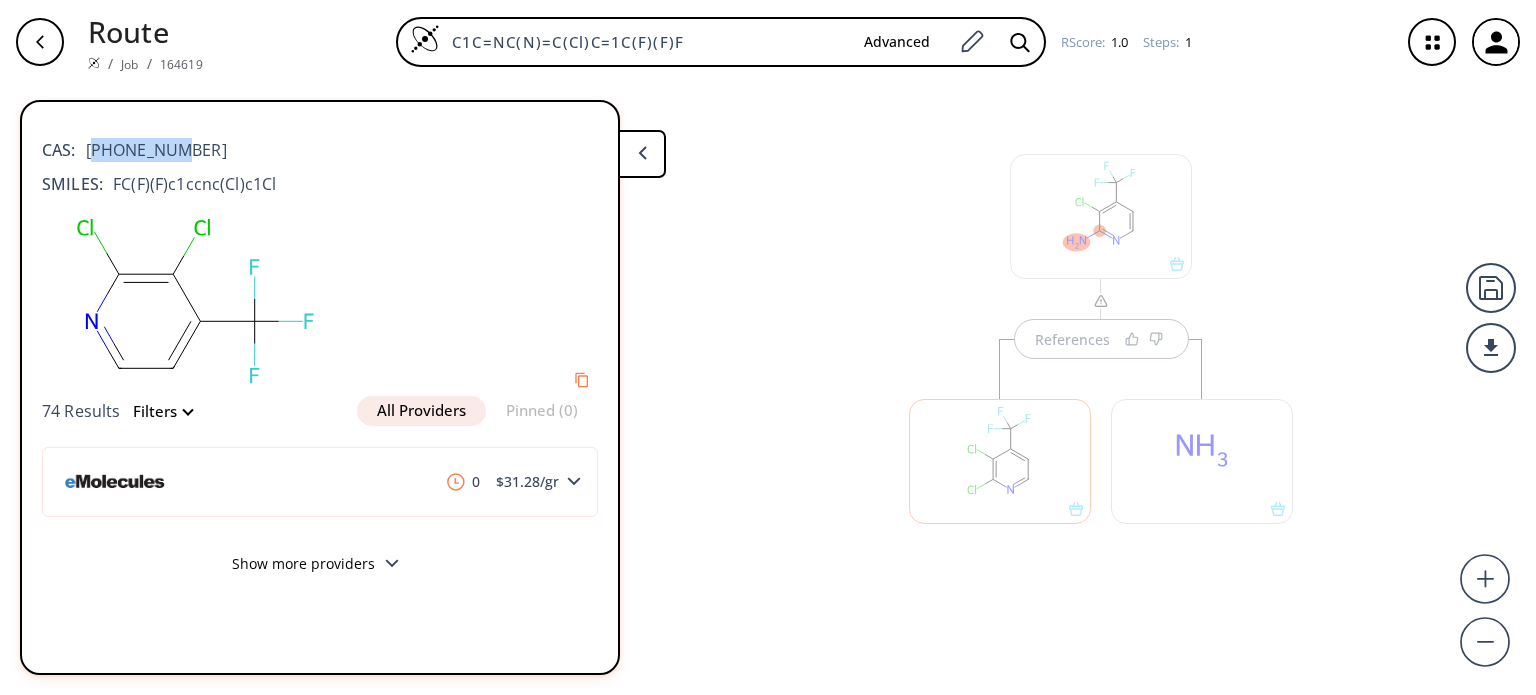 click on "CAS: 89719-93-7" at bounding box center (320, 140) 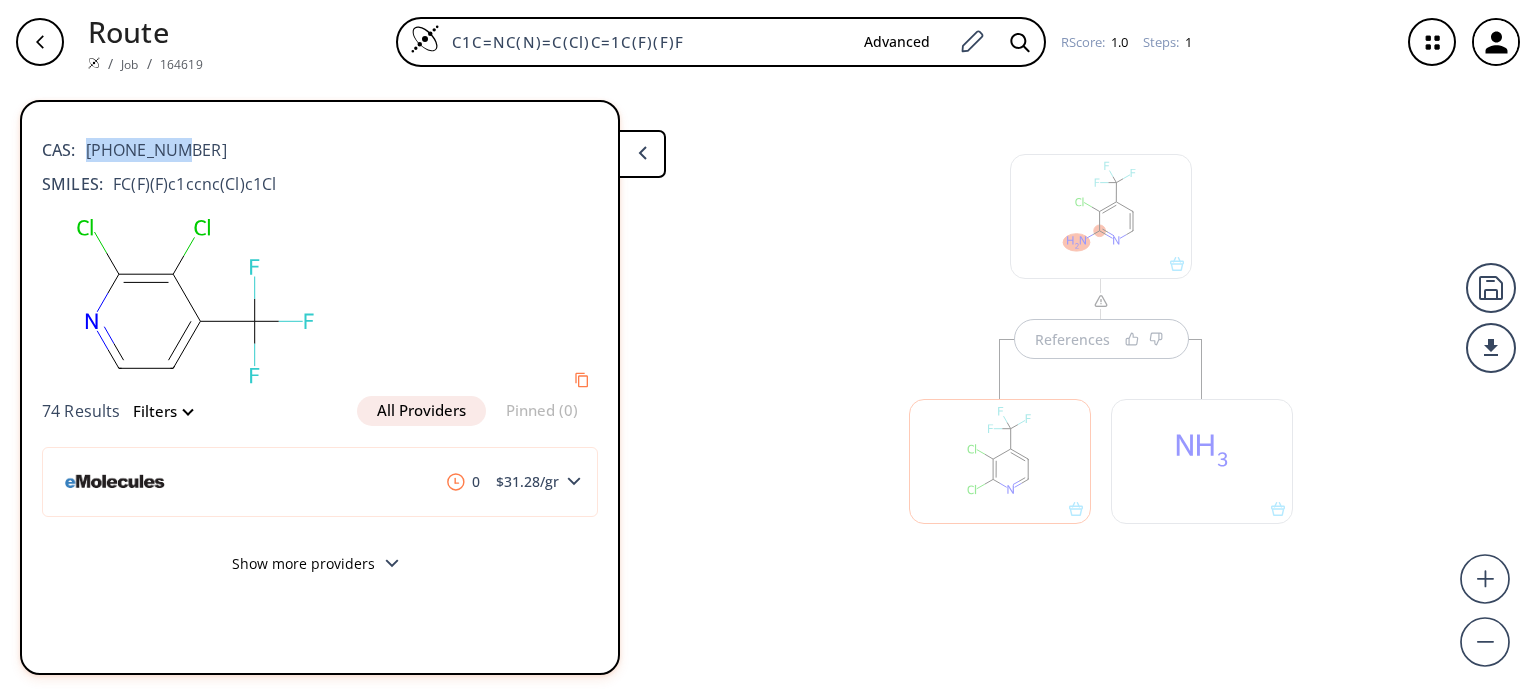 drag, startPoint x: 86, startPoint y: 149, endPoint x: 183, endPoint y: 155, distance: 97.18539 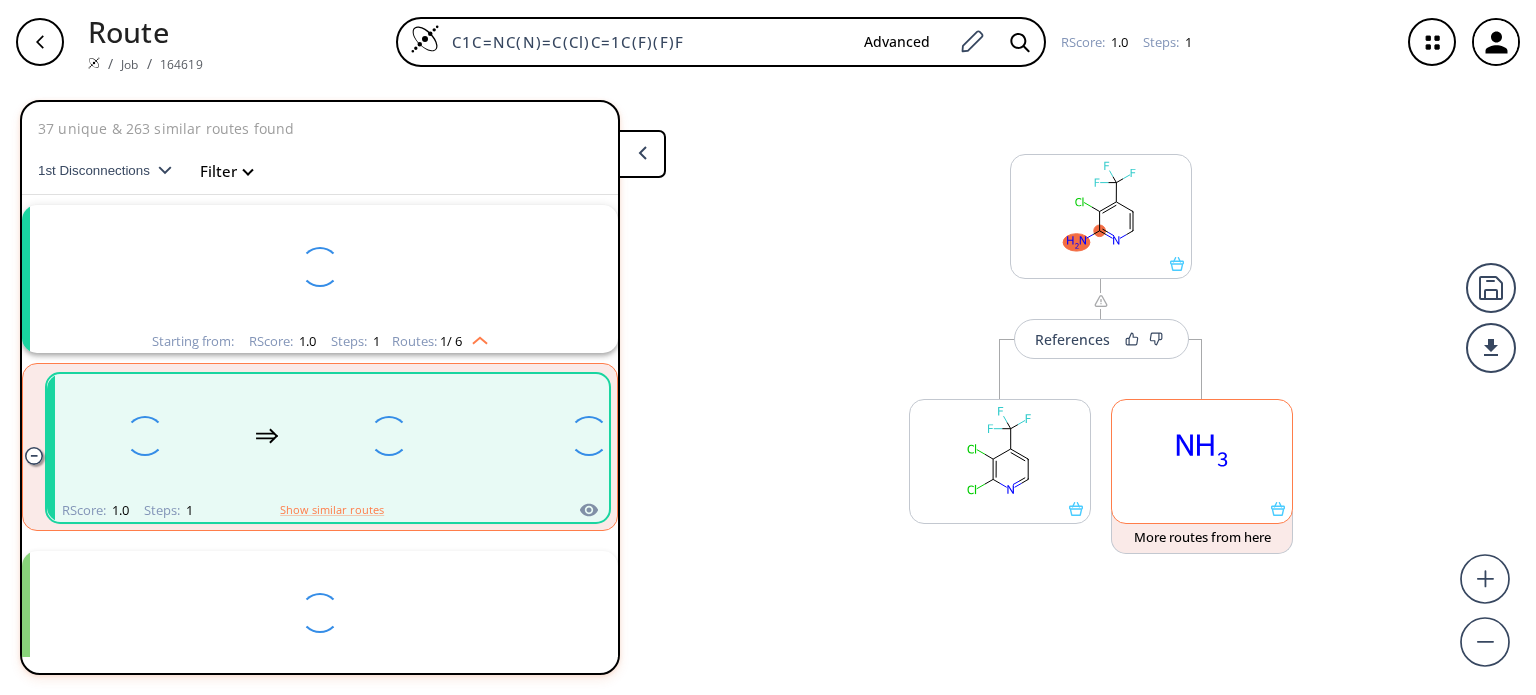 scroll, scrollTop: 44, scrollLeft: 0, axis: vertical 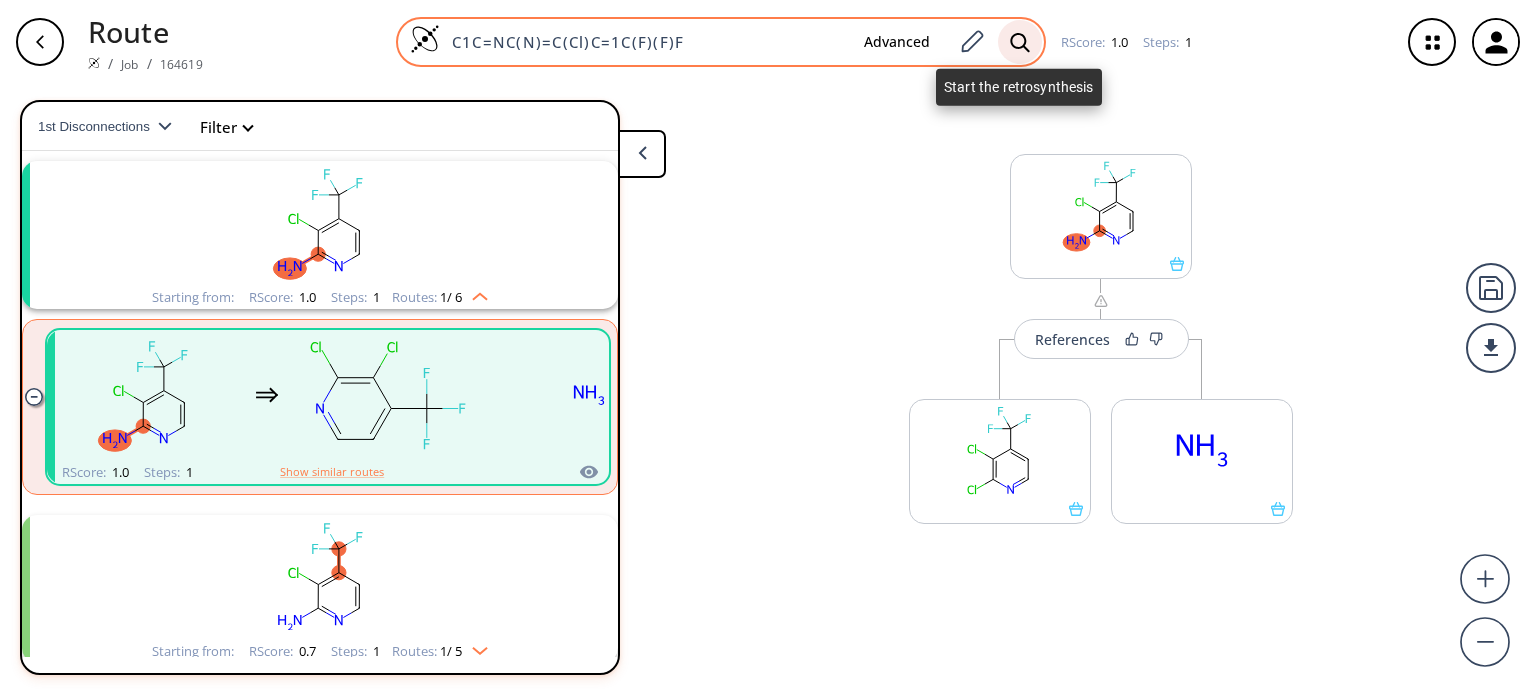 click 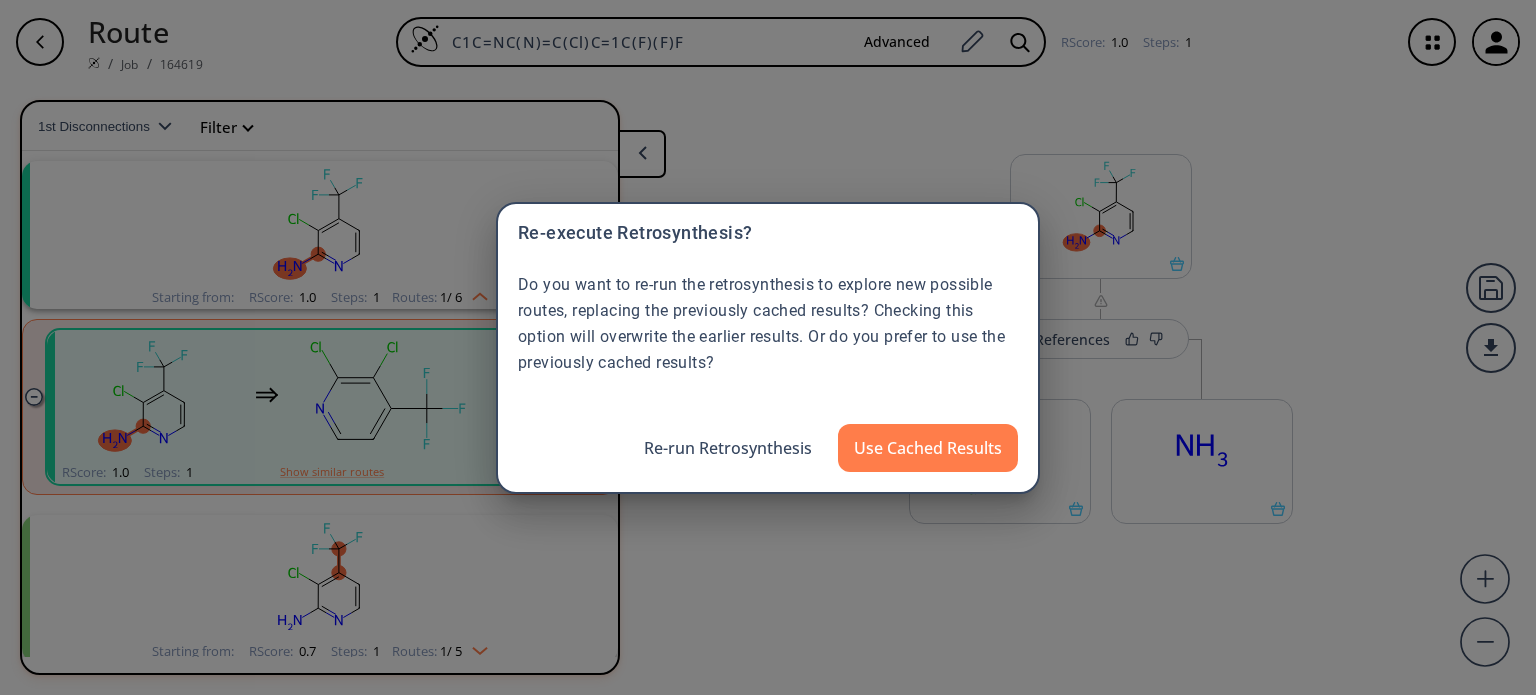 click on "Re-execute Retrosynthesis? Do you want to re-run the retrosynthesis to explore new possible routes, replacing the previously cached results? Checking this option will overwrite the earlier results. Or do you prefer to use the previously cached results? Re-run Retrosynthesis Use Cached Results" at bounding box center [768, 347] 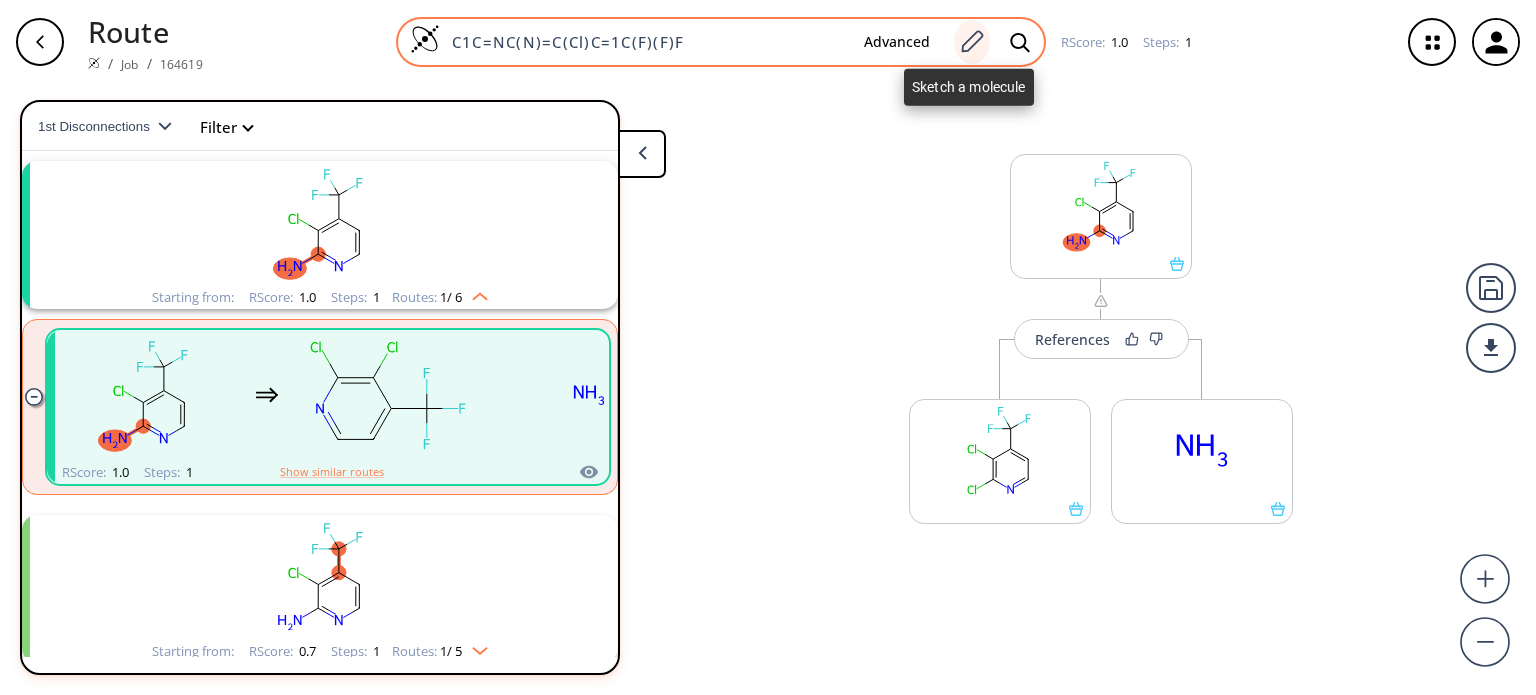 click 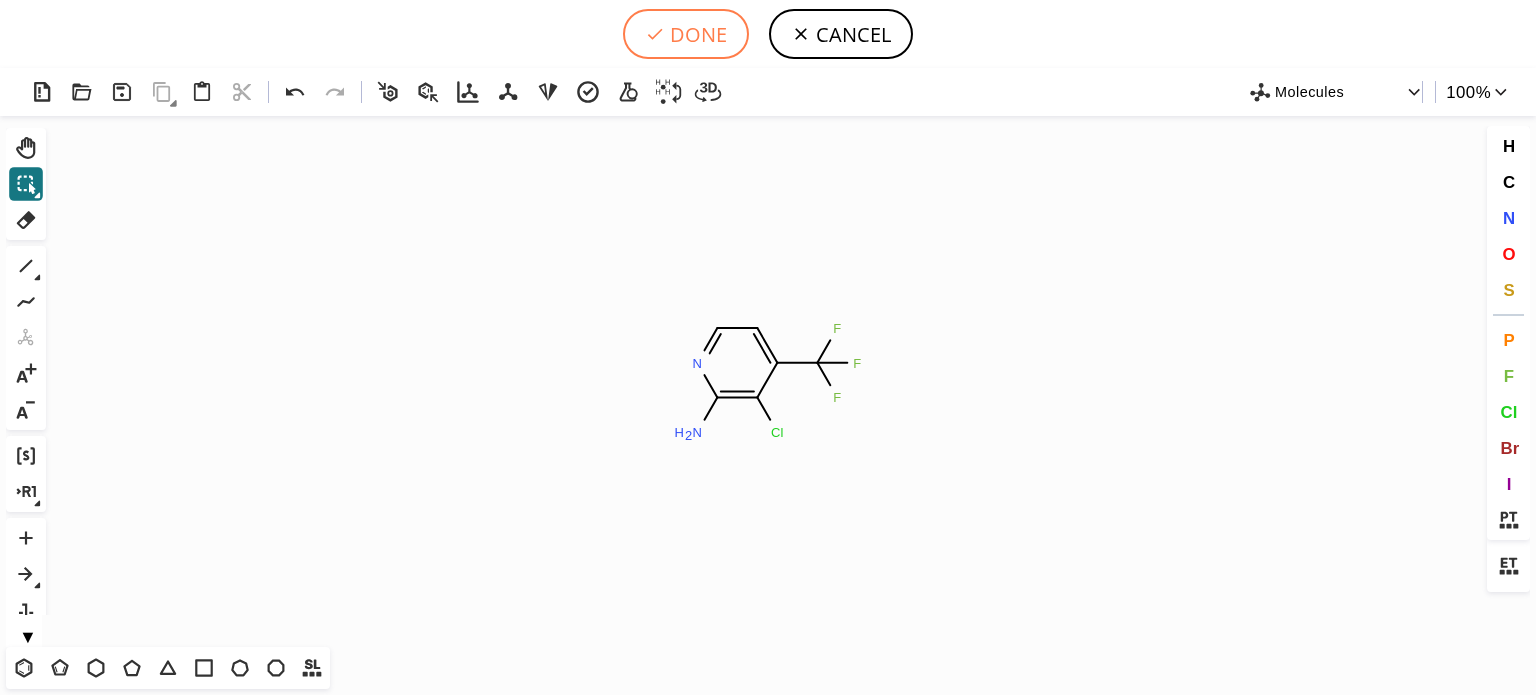 click on "DONE" at bounding box center [686, 34] 